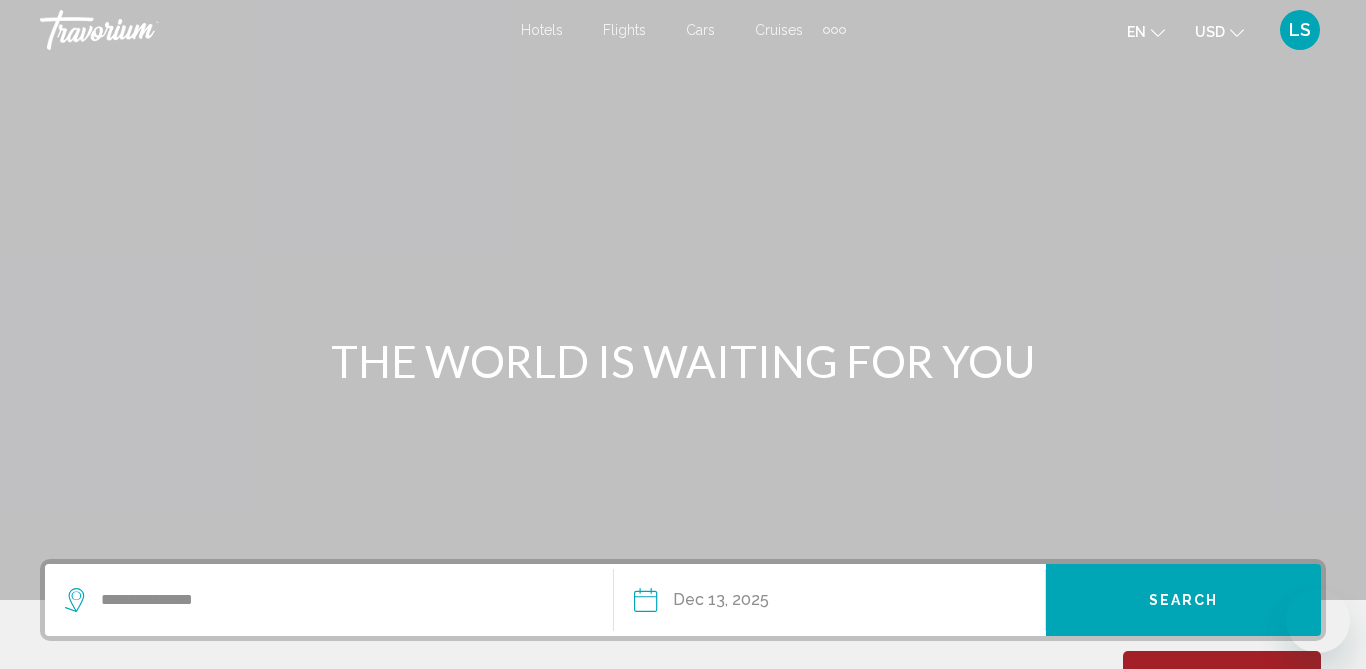 scroll, scrollTop: 0, scrollLeft: 0, axis: both 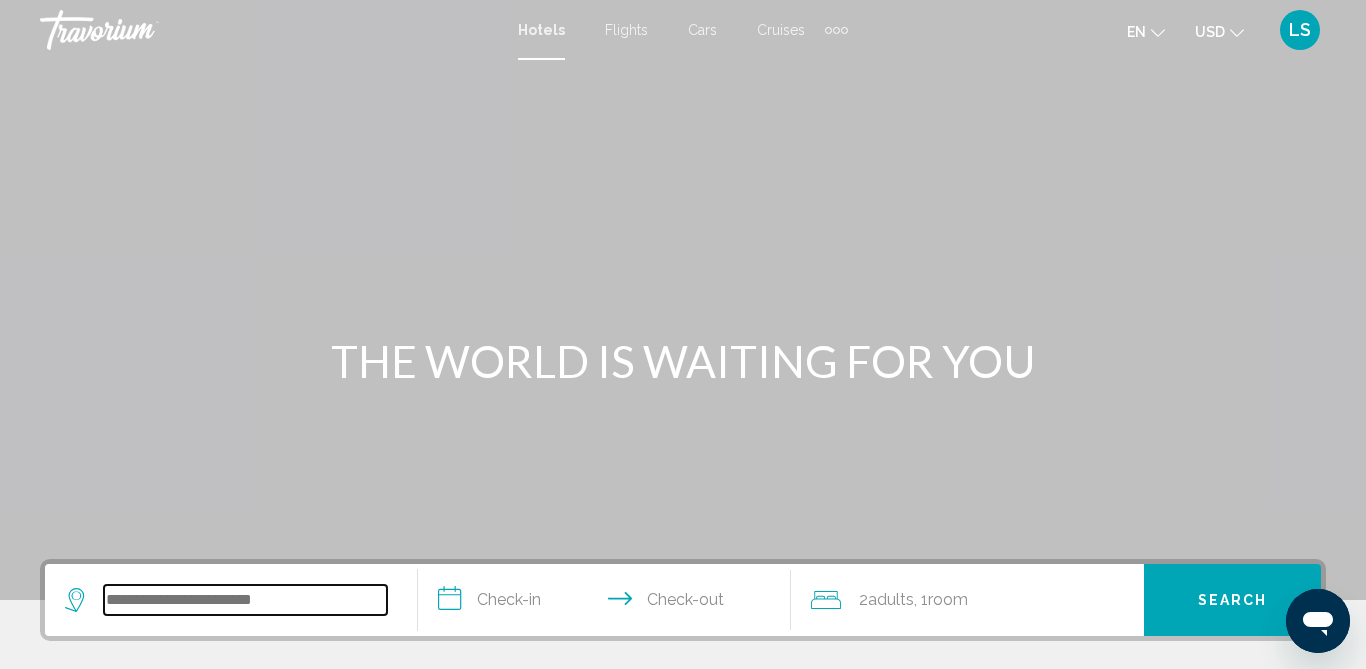 click at bounding box center [245, 600] 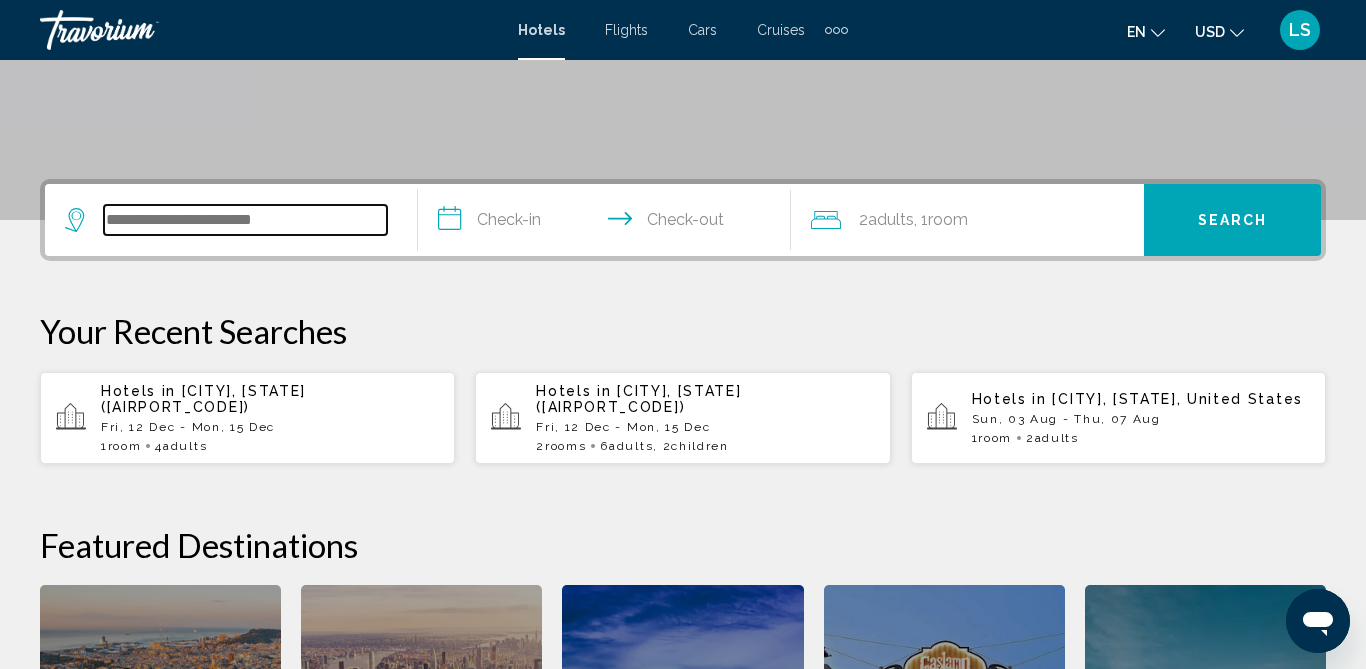 scroll, scrollTop: 494, scrollLeft: 0, axis: vertical 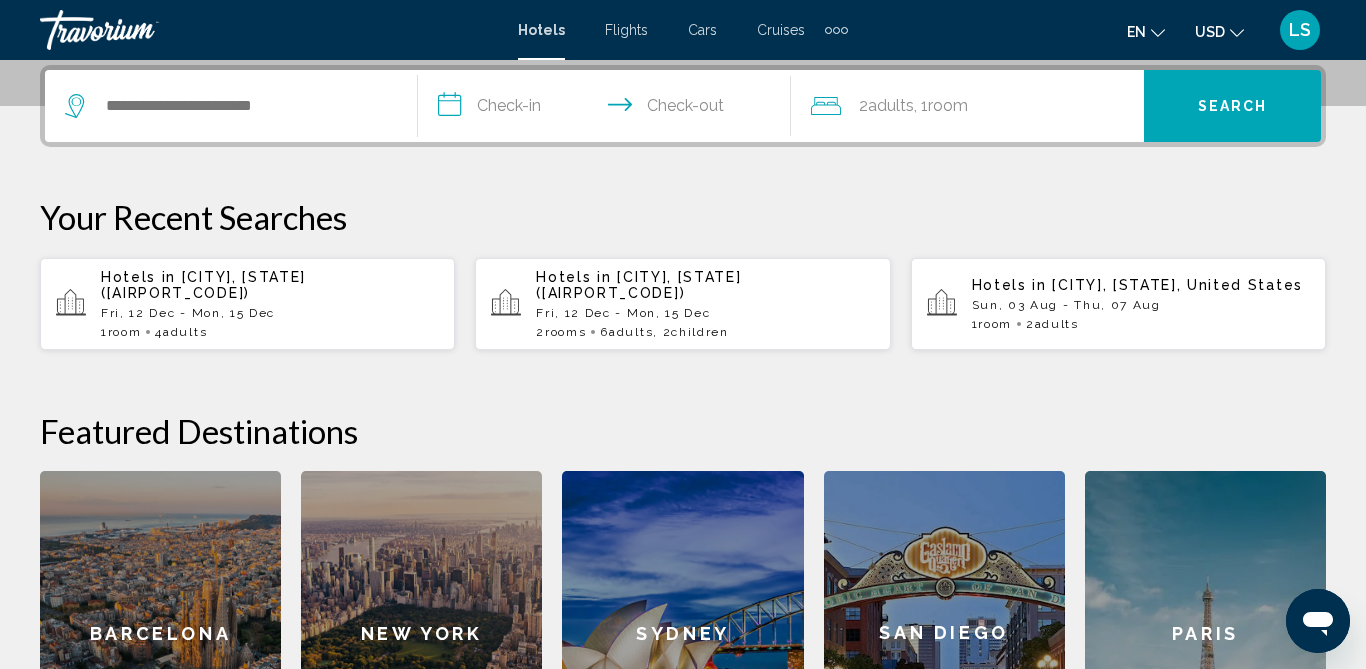 click on "Hotels in [CITY], [STATE], United States (STL) Fri, 12 Dec - Mon, 15 Dec 1 Room rooms 4 Adult Adults" at bounding box center (270, 304) 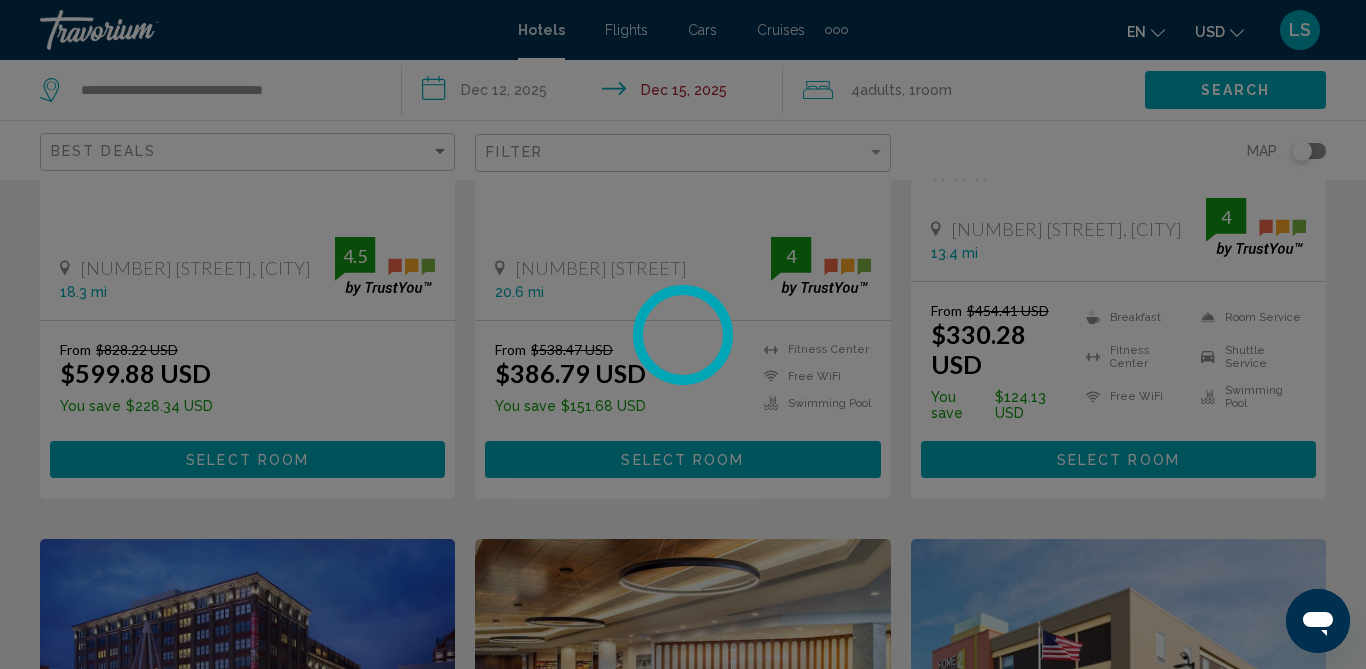 scroll, scrollTop: 0, scrollLeft: 0, axis: both 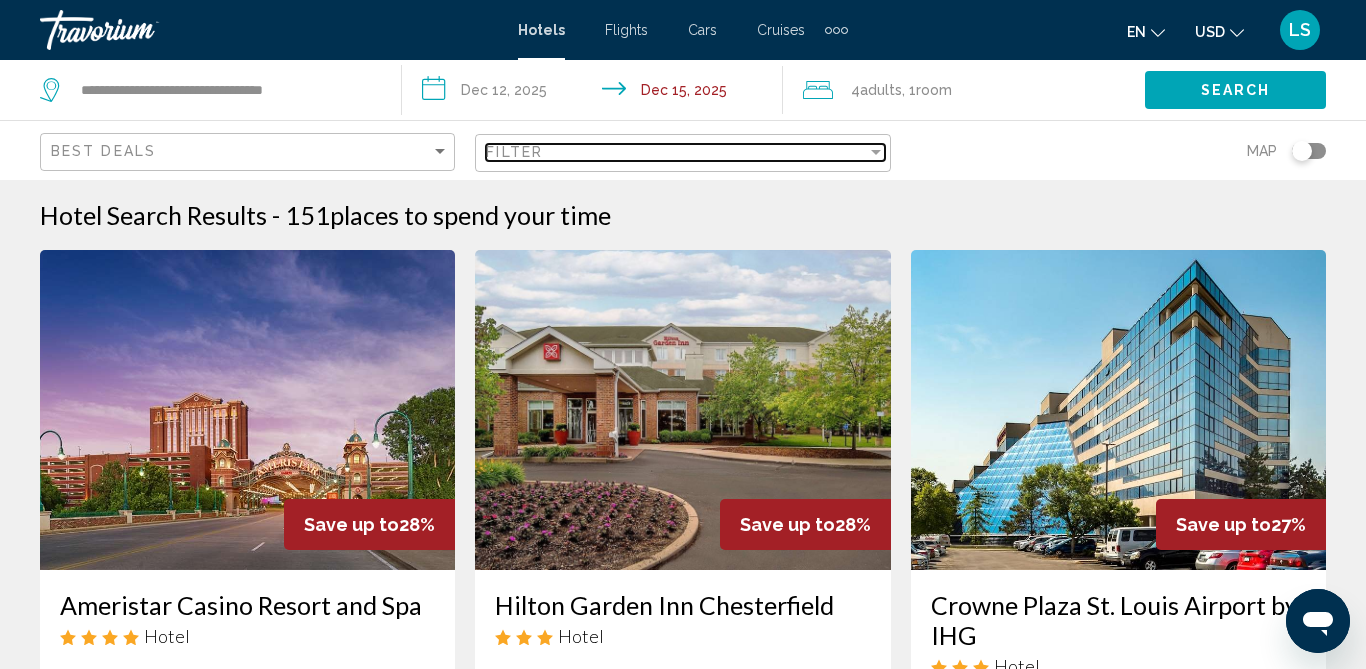 click on "Filter" at bounding box center (676, 152) 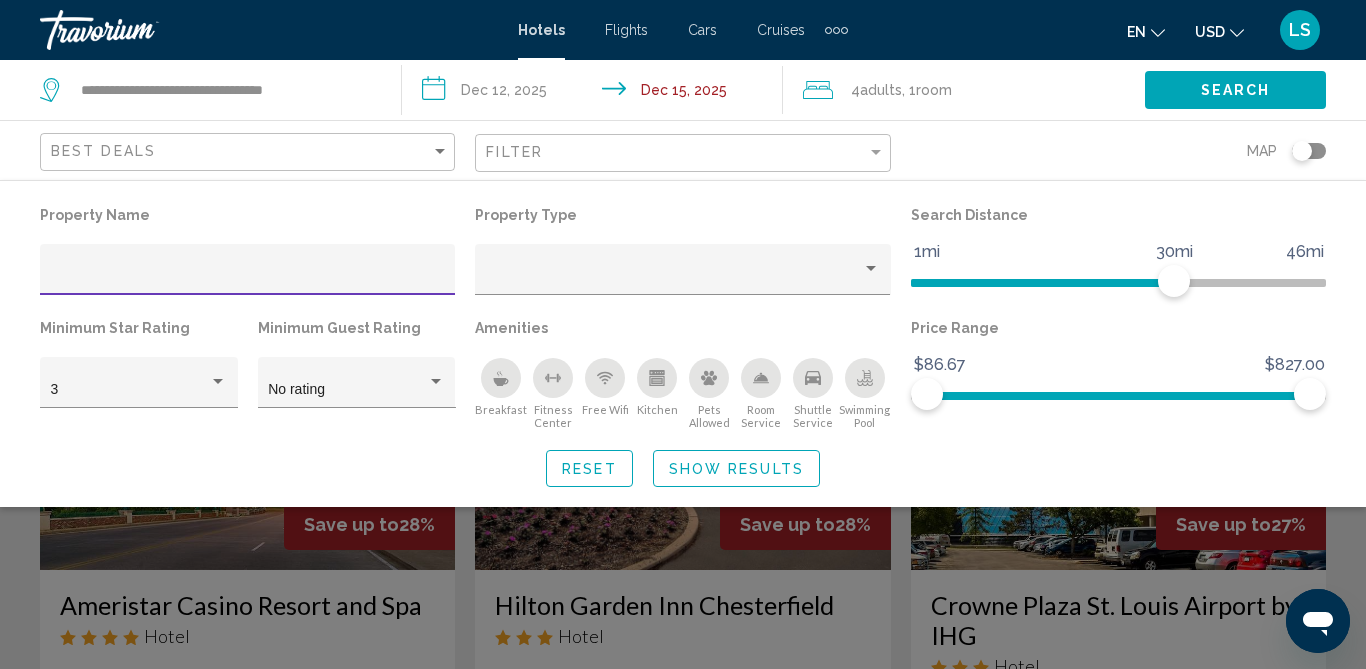 click at bounding box center (248, 277) 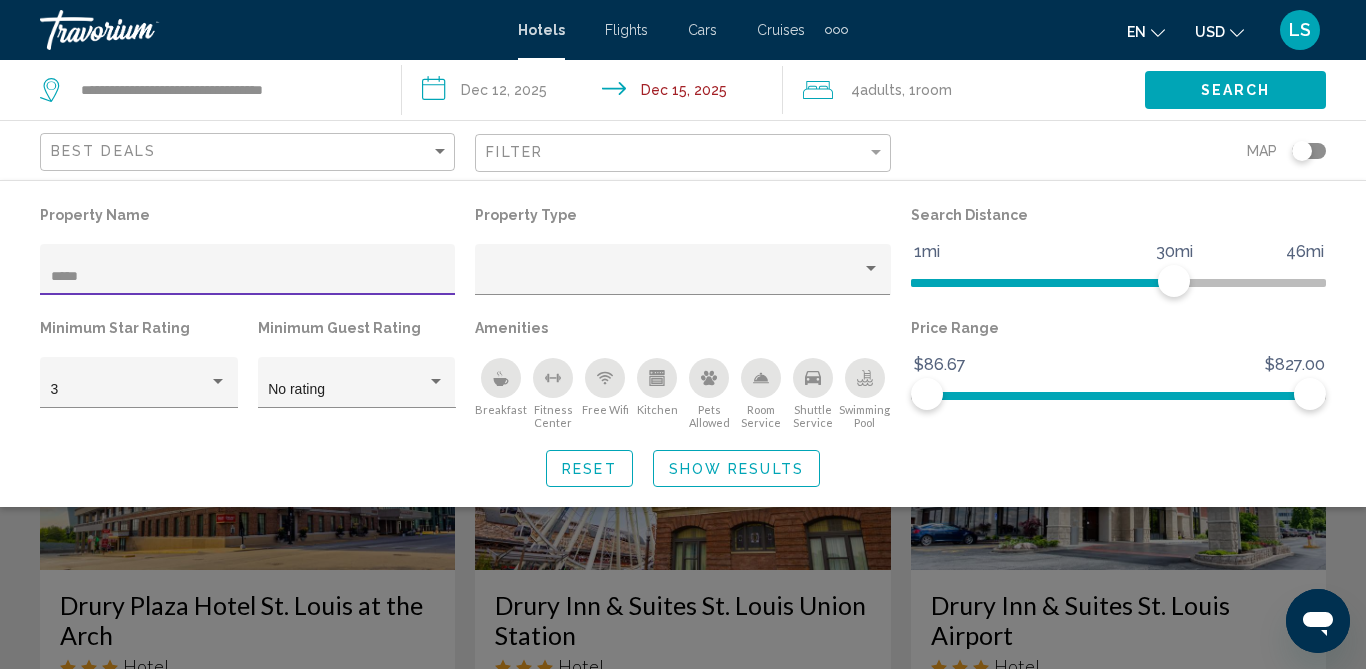 type on "*****" 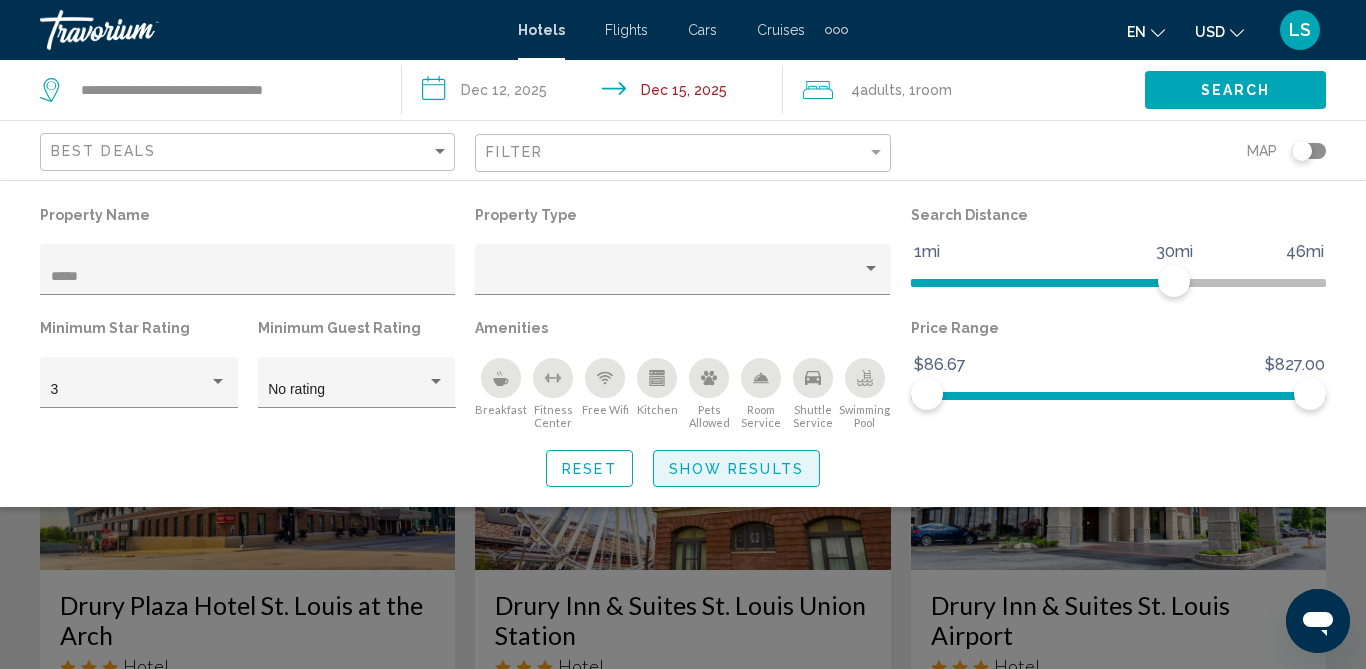 click on "Show Results" 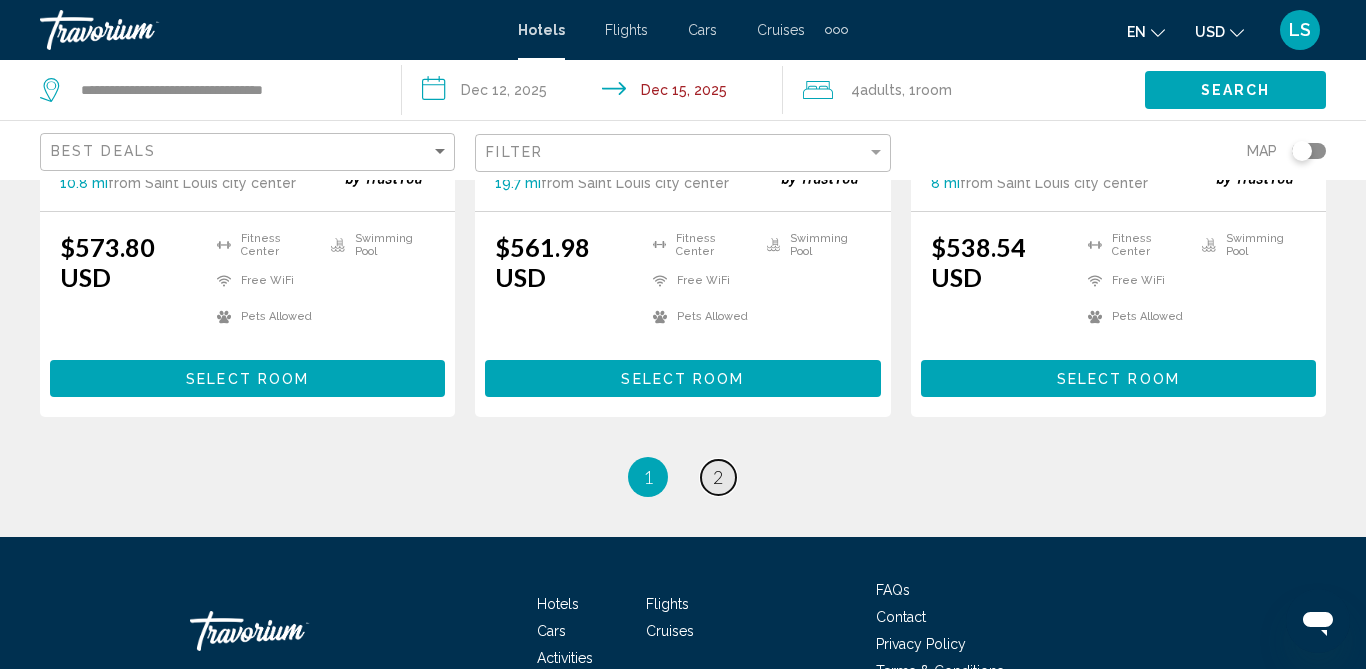click on "2" at bounding box center (718, 477) 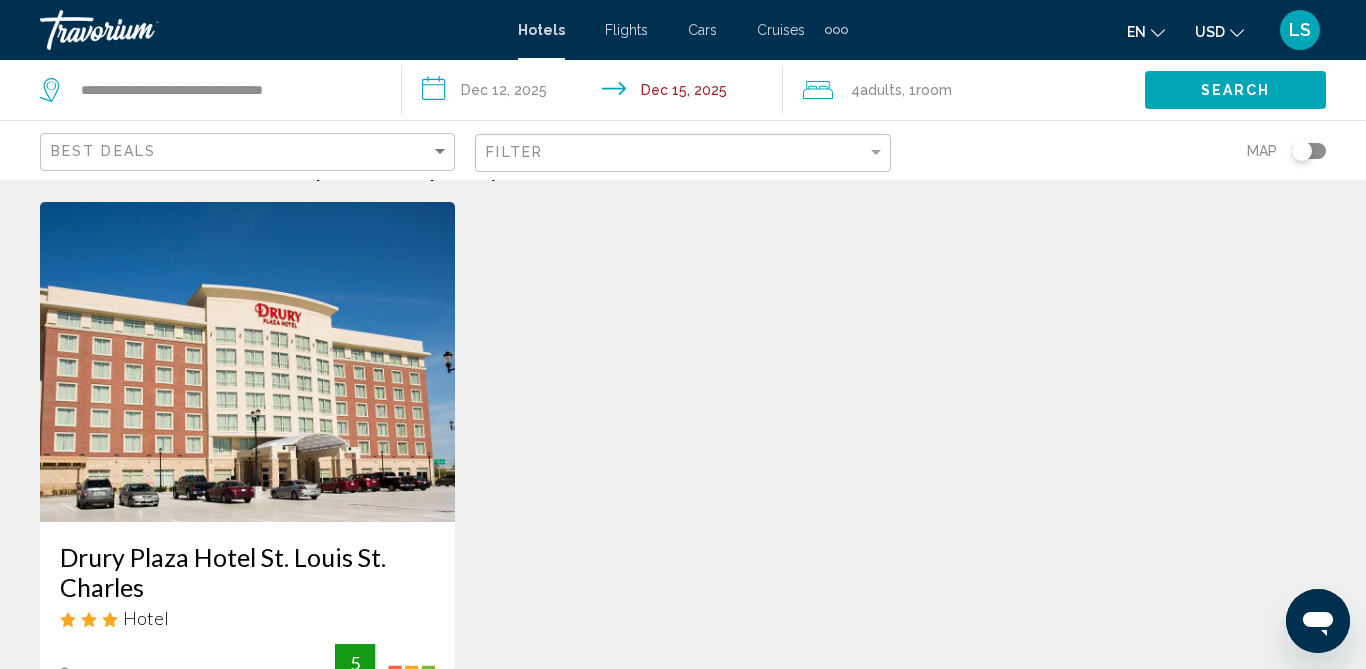 scroll, scrollTop: 0, scrollLeft: 0, axis: both 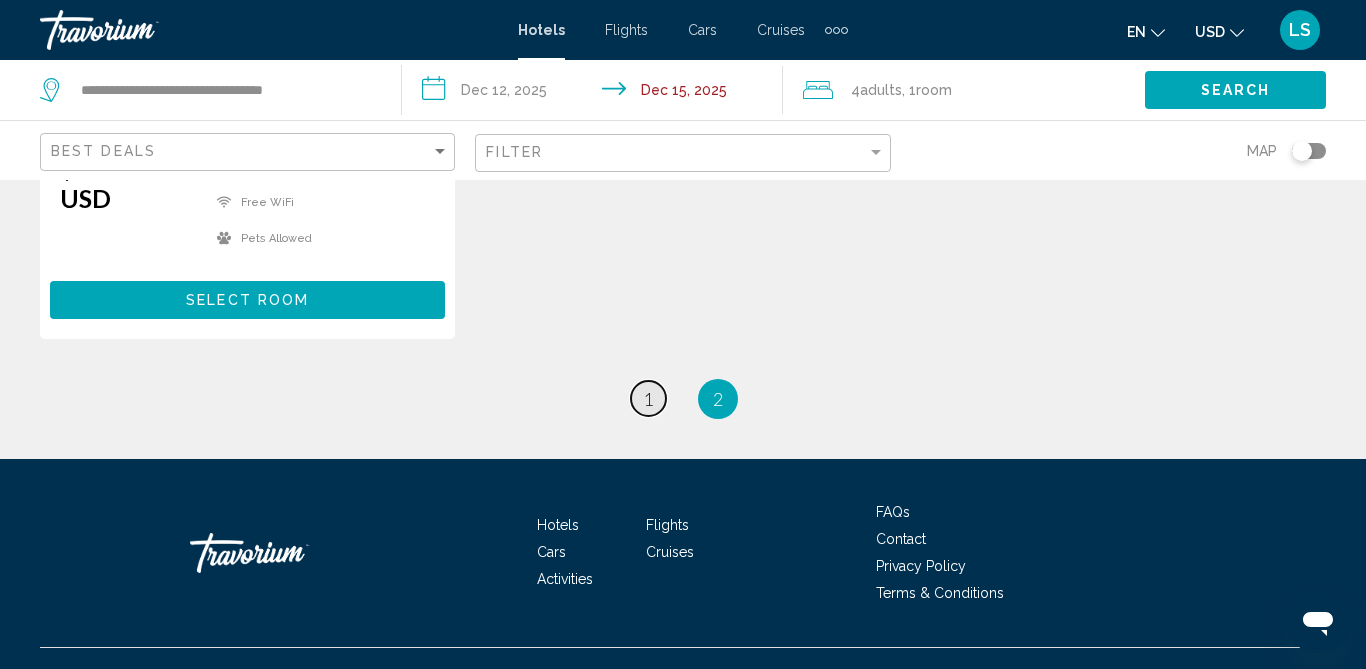 click on "1" at bounding box center (648, 399) 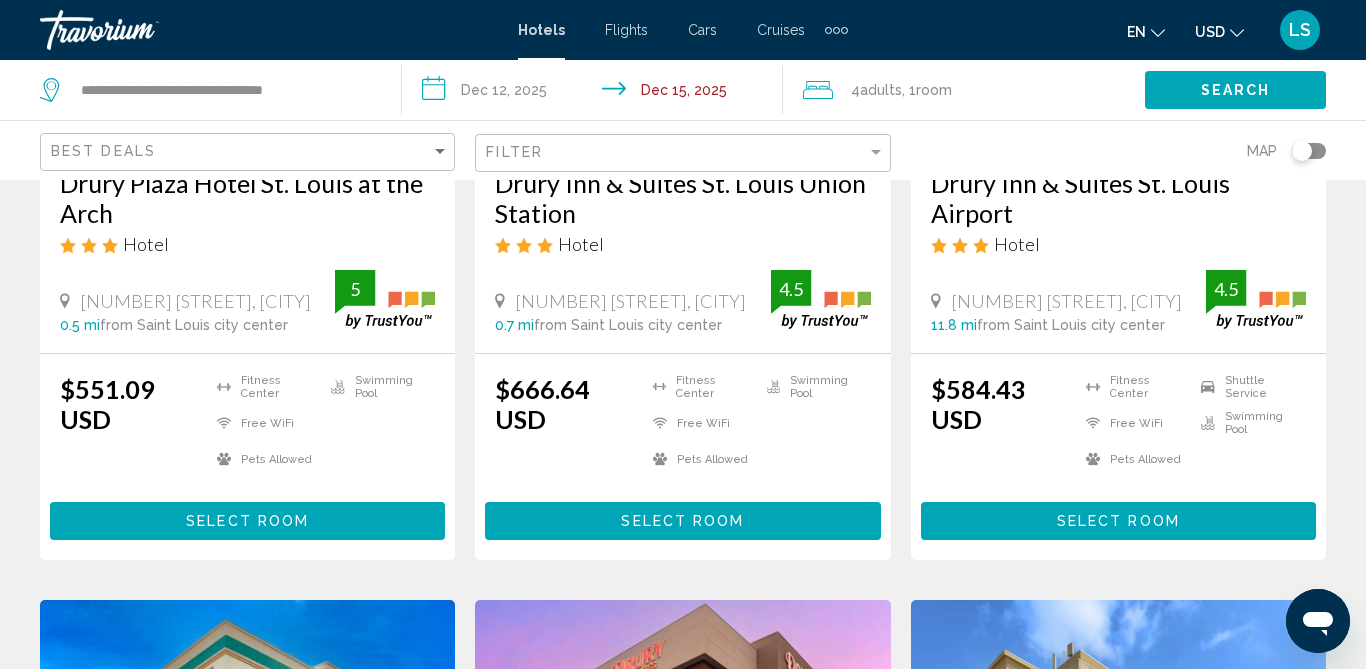 scroll, scrollTop: 424, scrollLeft: 0, axis: vertical 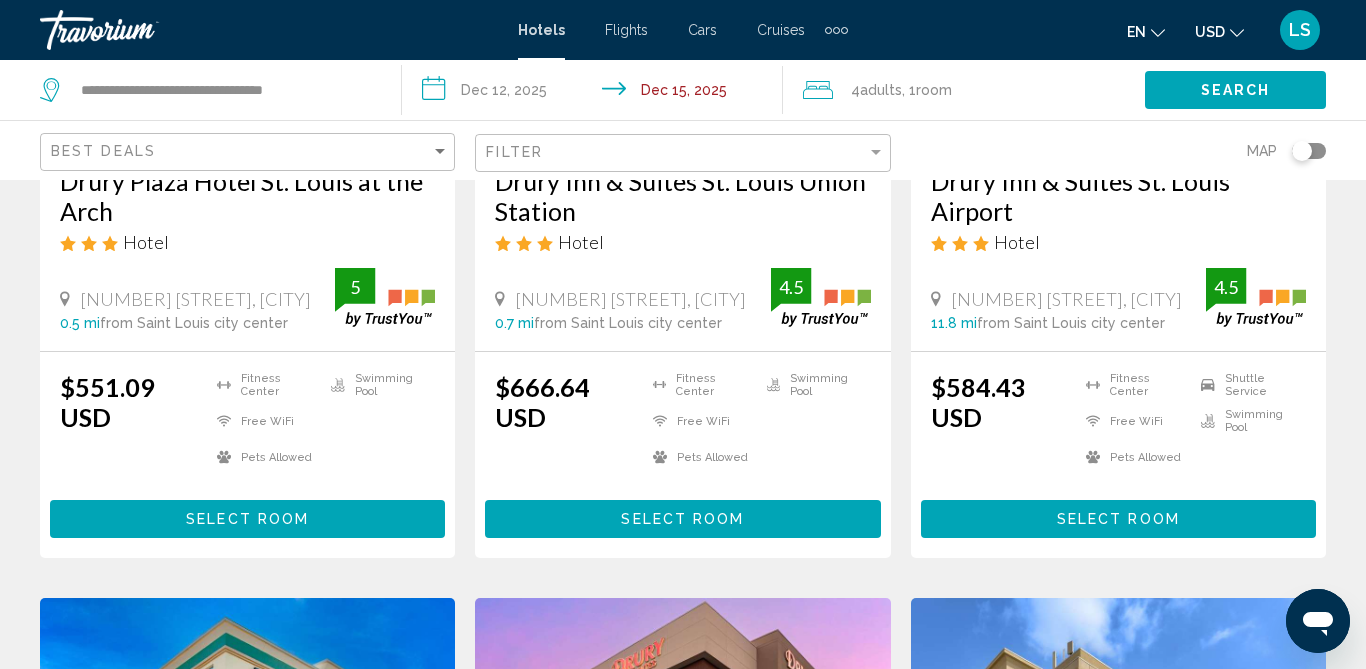 click on "Select Room" at bounding box center [682, 518] 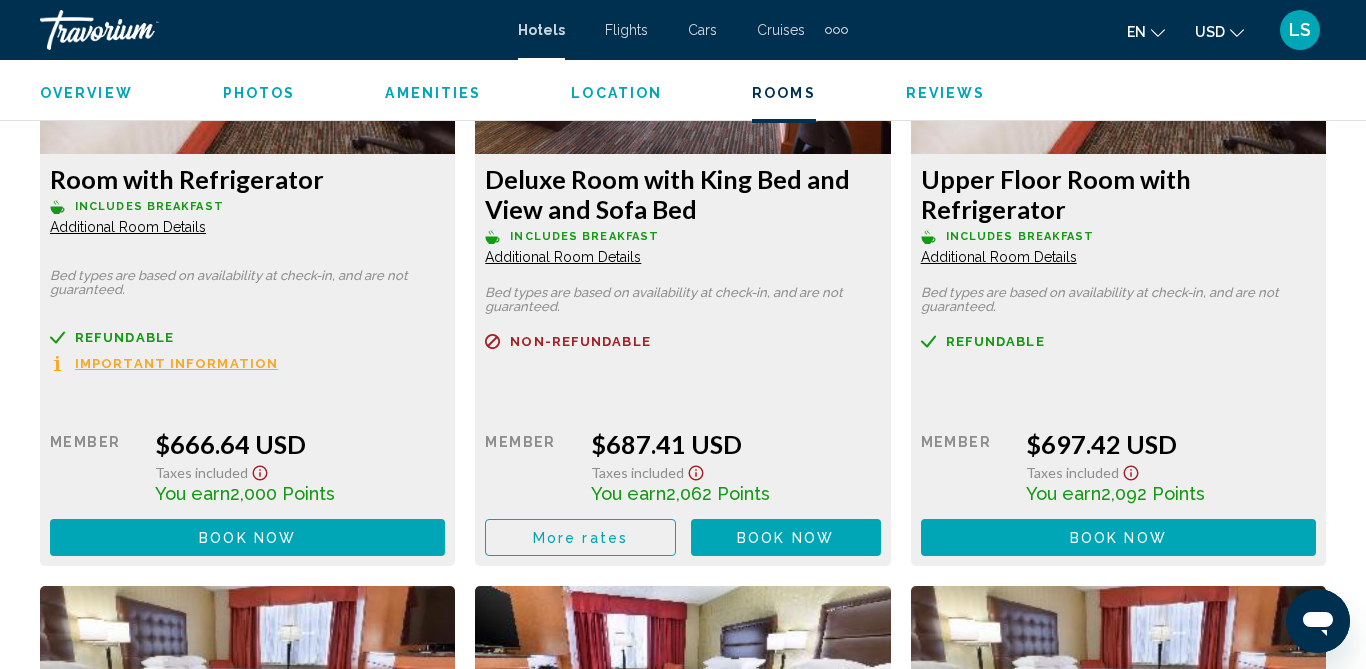 scroll, scrollTop: 3284, scrollLeft: 0, axis: vertical 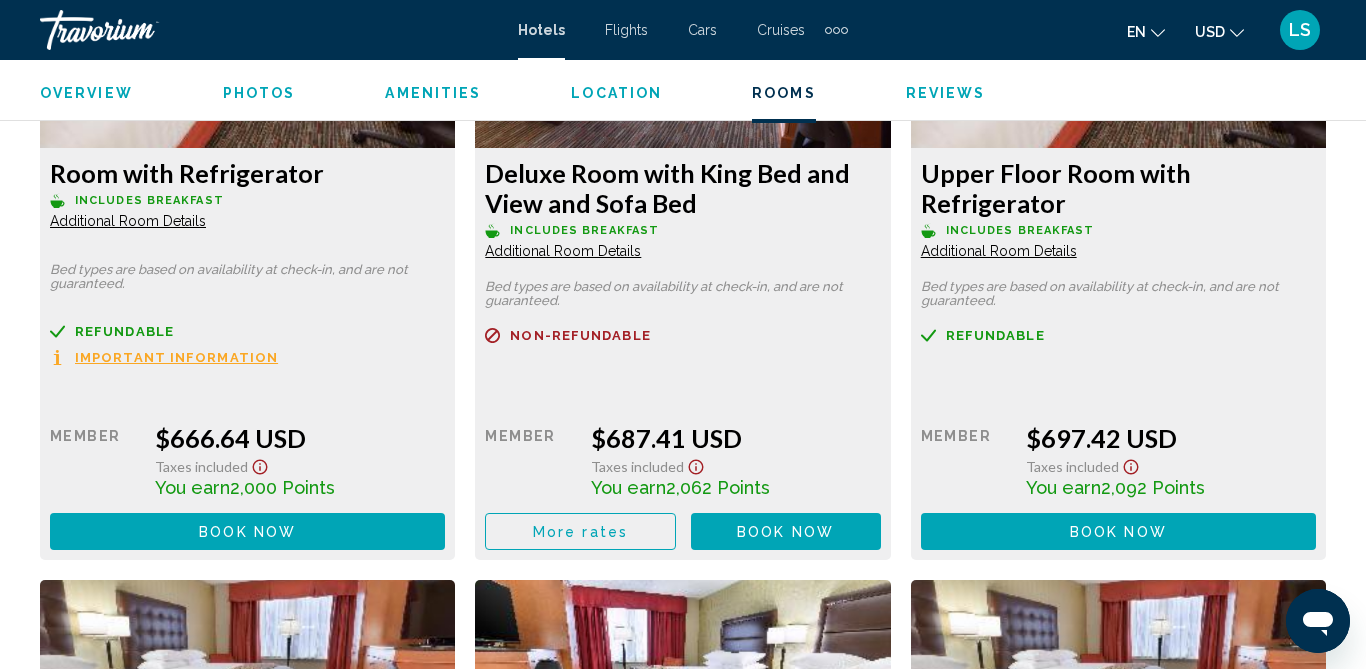 click on "Additional Room Details" at bounding box center [128, 221] 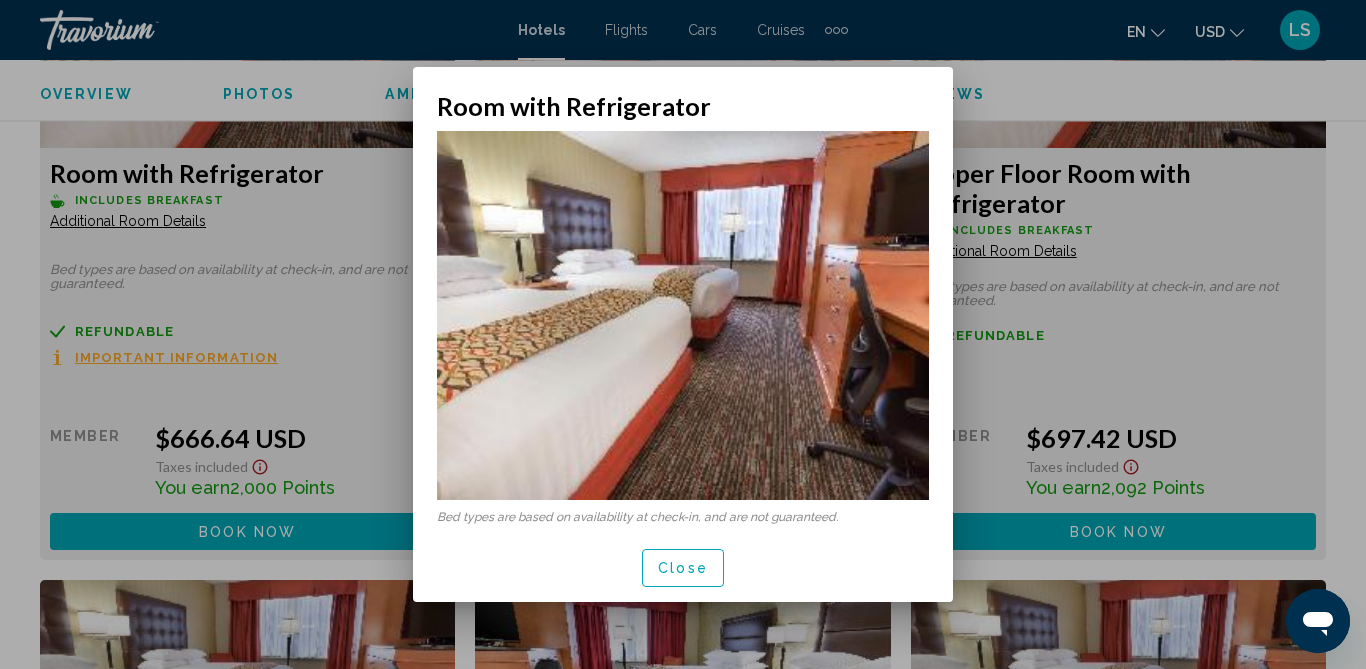 click on "Close" at bounding box center [683, 569] 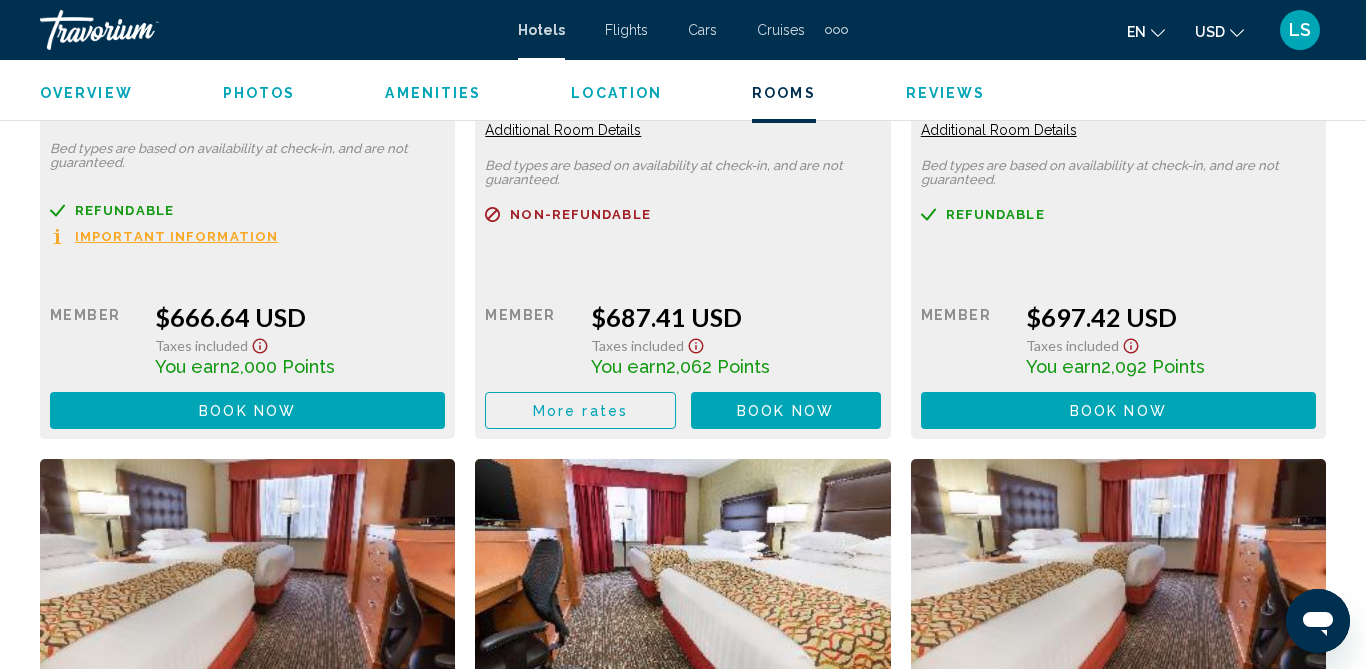 scroll, scrollTop: 3415, scrollLeft: 0, axis: vertical 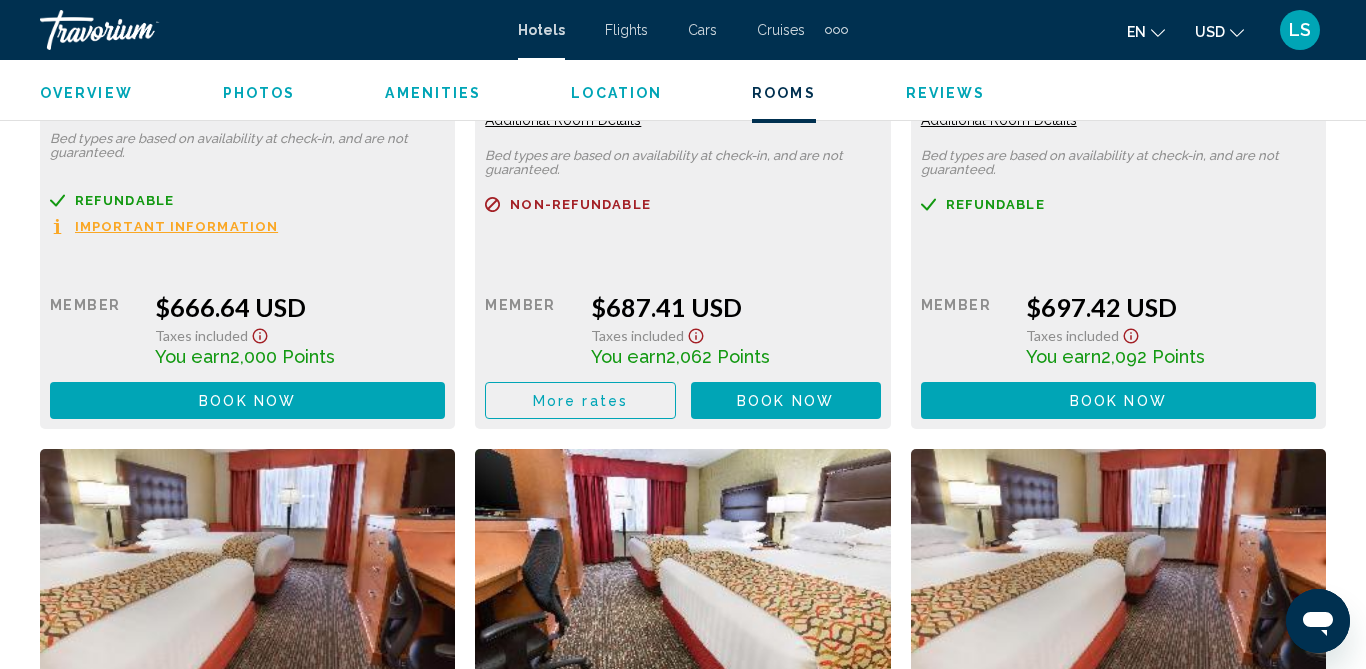 click on "Important Information" at bounding box center (176, 226) 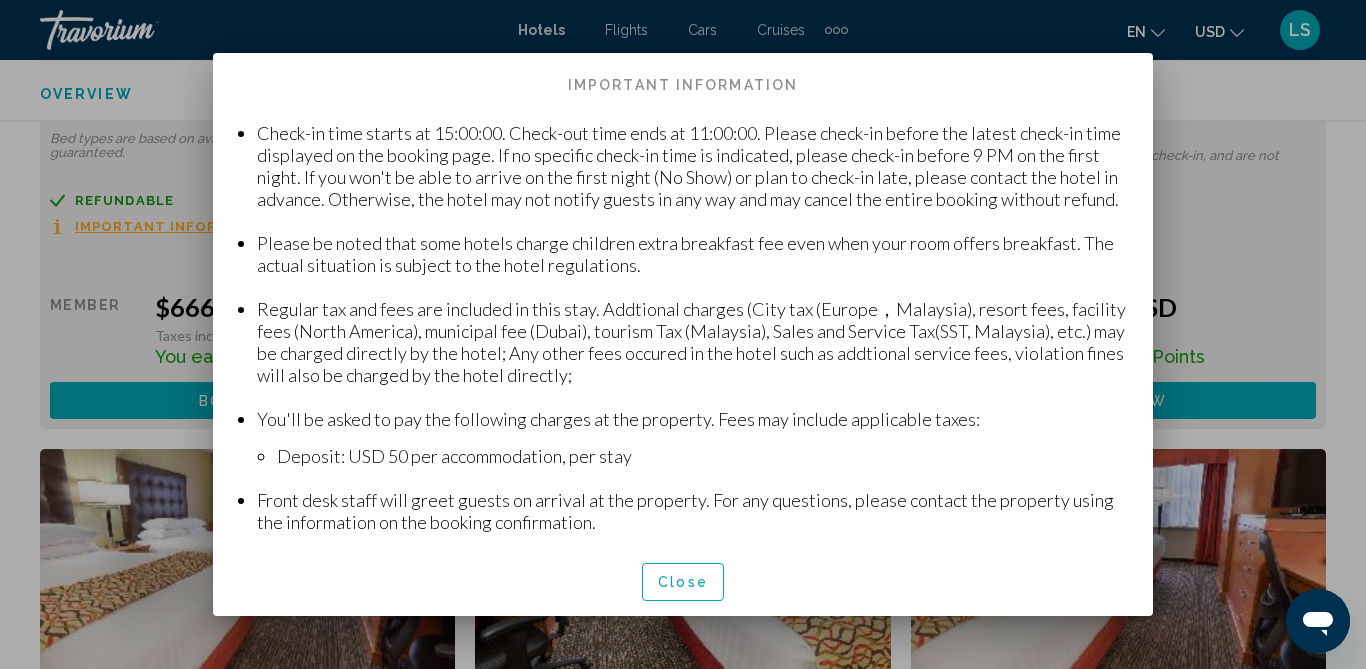 scroll, scrollTop: 218, scrollLeft: 0, axis: vertical 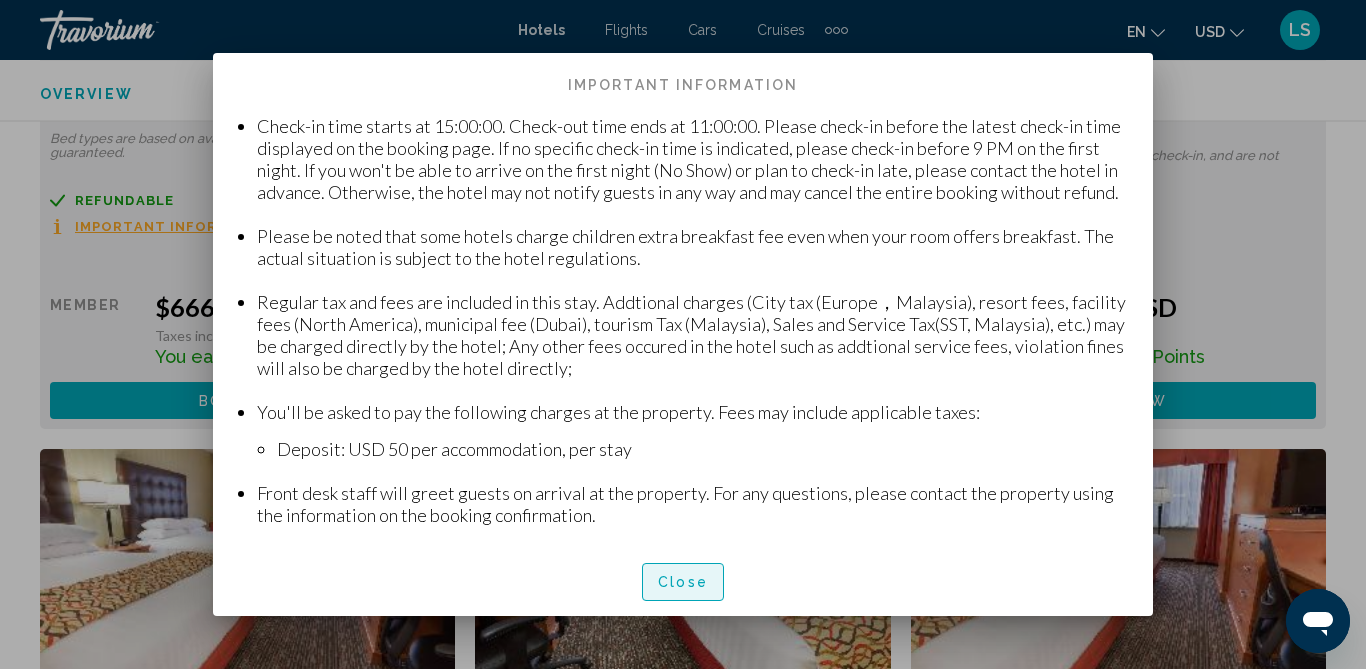 click on "Close" at bounding box center (683, 583) 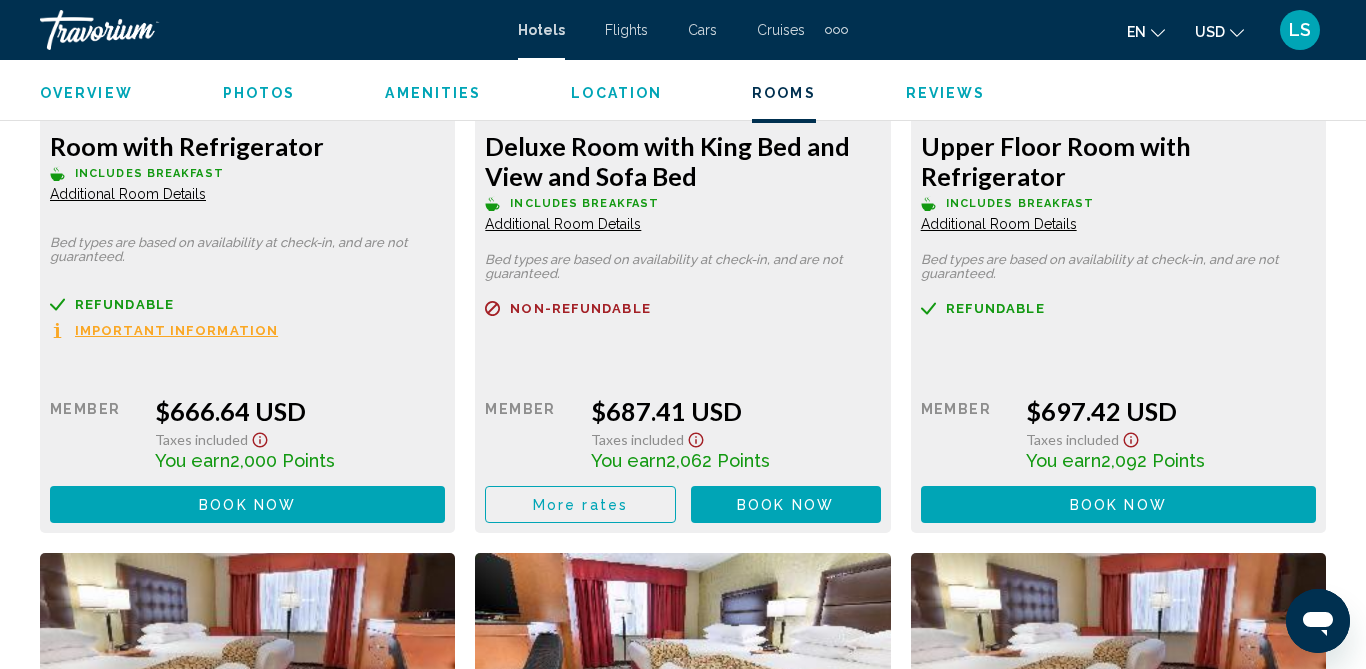 scroll, scrollTop: 3313, scrollLeft: 0, axis: vertical 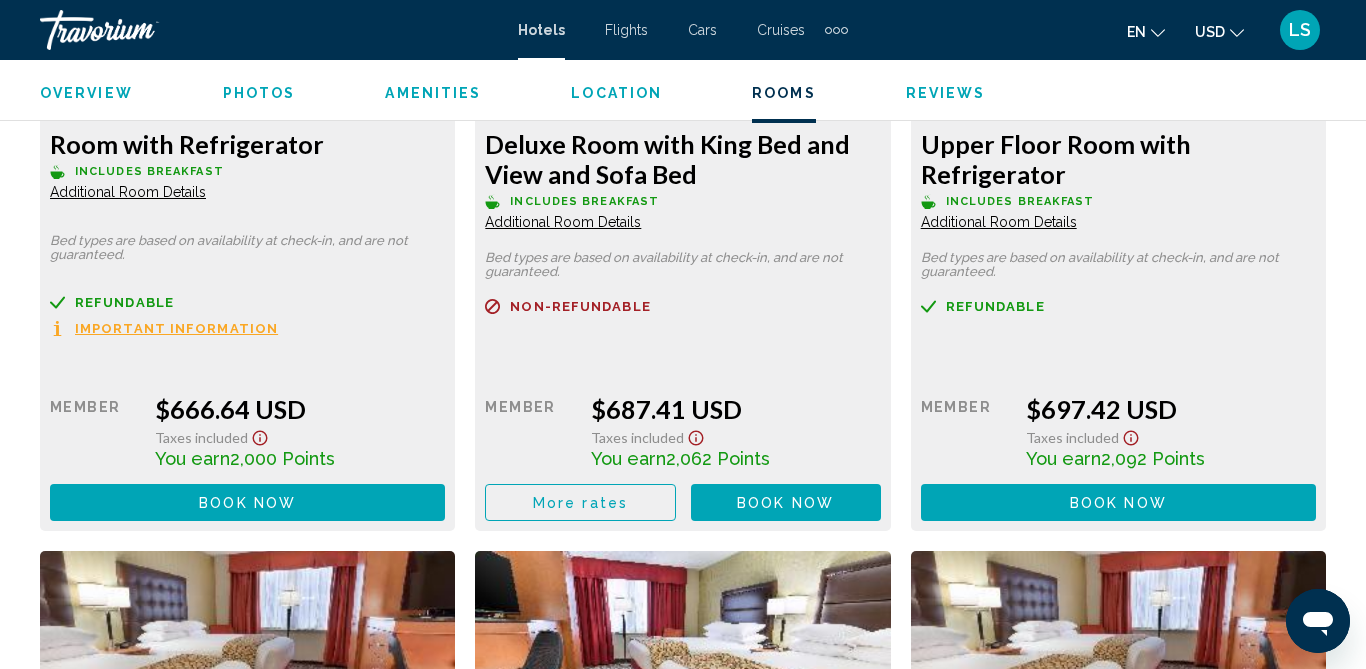 click on "Book now No longer available" at bounding box center (247, 502) 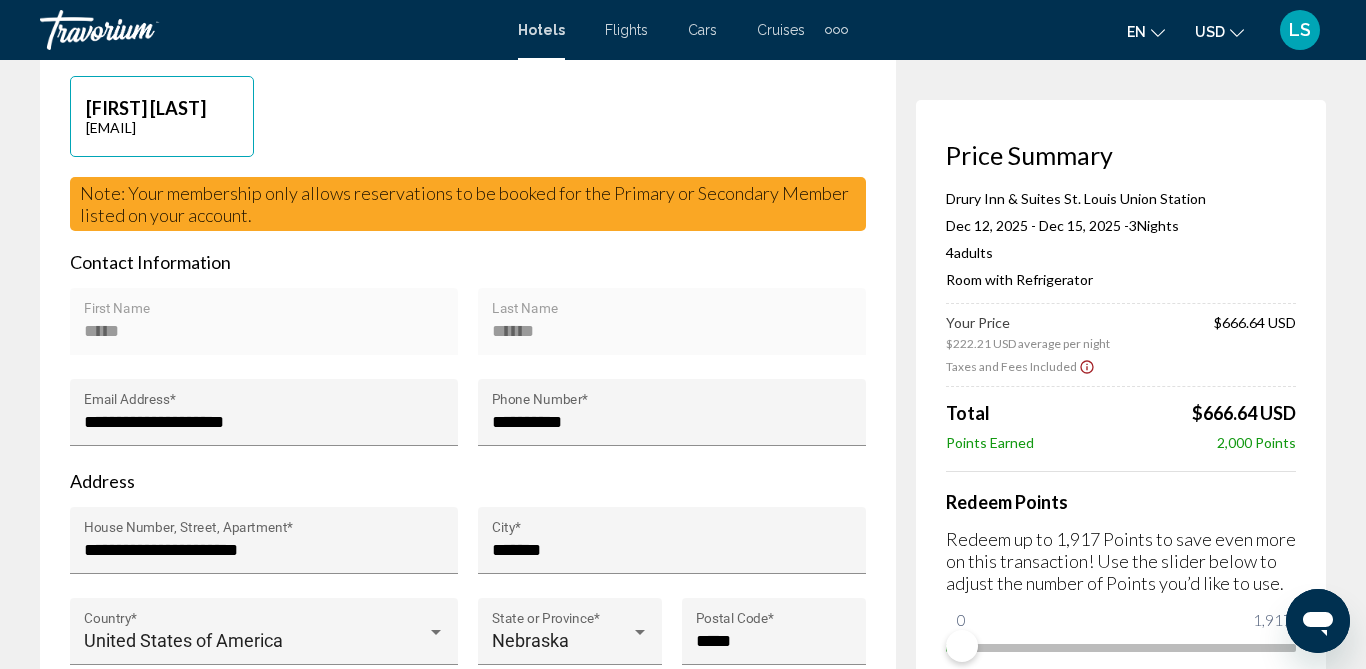 scroll, scrollTop: 557, scrollLeft: 0, axis: vertical 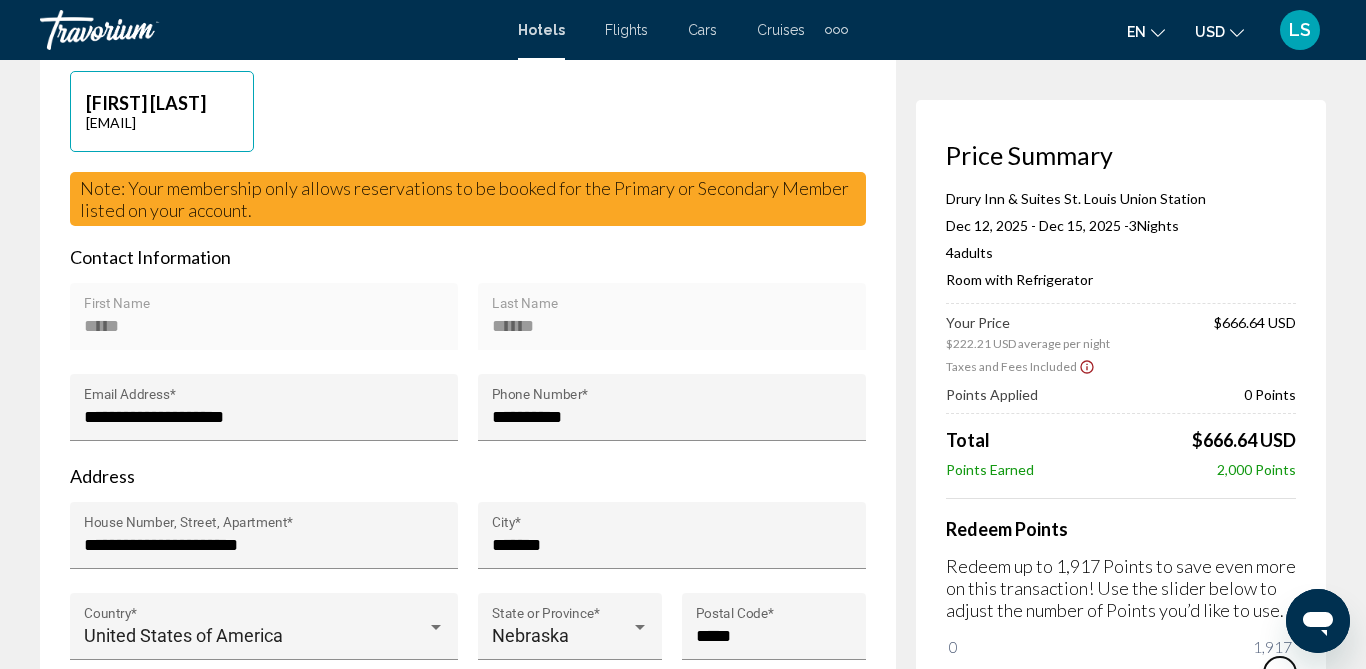 drag, startPoint x: 2248, startPoint y: 1233, endPoint x: 1292, endPoint y: 625, distance: 1132.9607 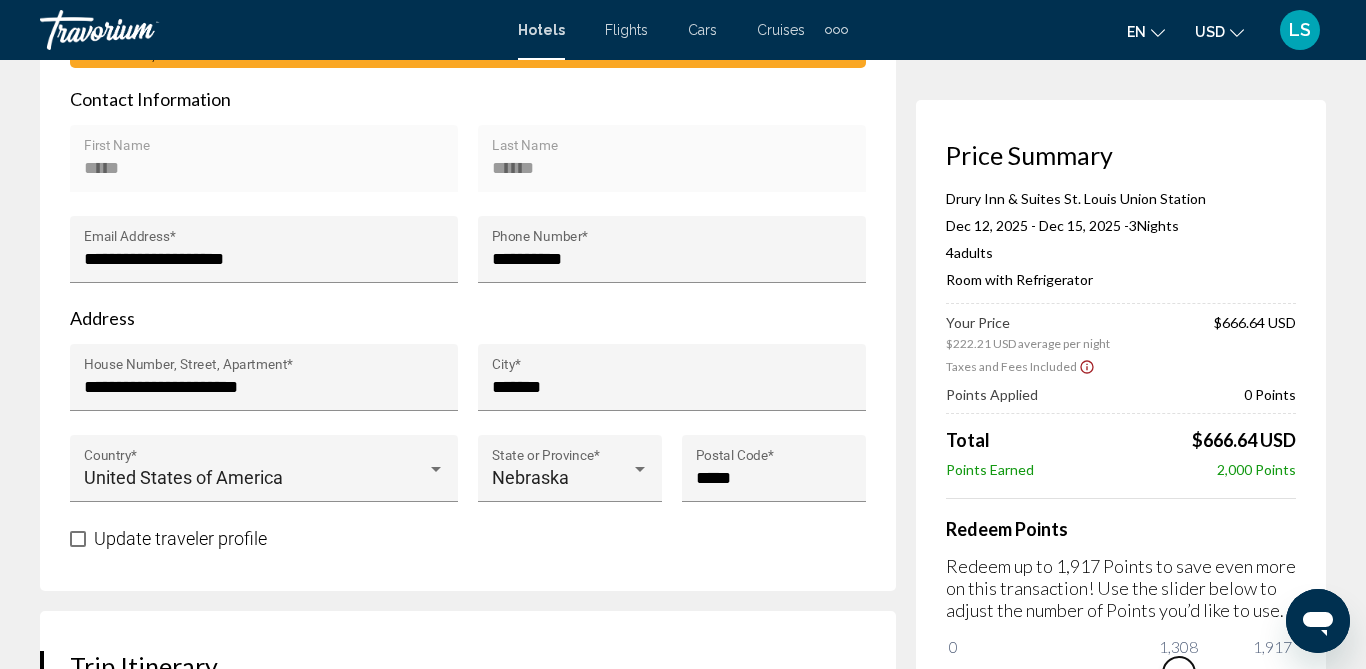 scroll, scrollTop: 708, scrollLeft: 0, axis: vertical 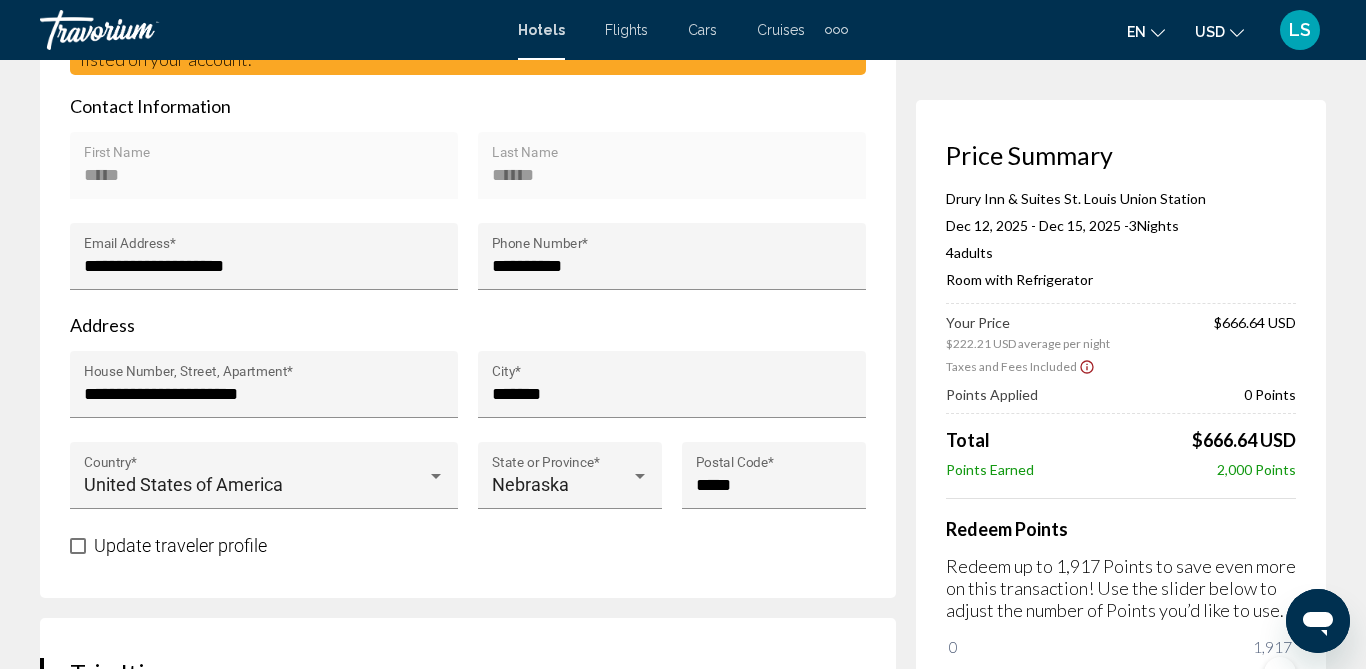 click on "Price Summary Drury Inn & Suites St. Louis Union Station Dec 12, 2025 - Dec 15, 2025 - 3 Night Nights 4 Adult Adults , 0 Child Children ( ages ) Room with Refrigerator Your Price $222.21 USD average per night $666.64 USD Taxes and Fees Included Points Applied 0 Points Total $666.64 USD Points Earned 2,000 Points Redeem Points Redeem up to 1,917 Points to save even more on this transaction! Use the slider below to adjust the number of Points you’d like to use. 0 1,917 1,917" at bounding box center (1121, 415) 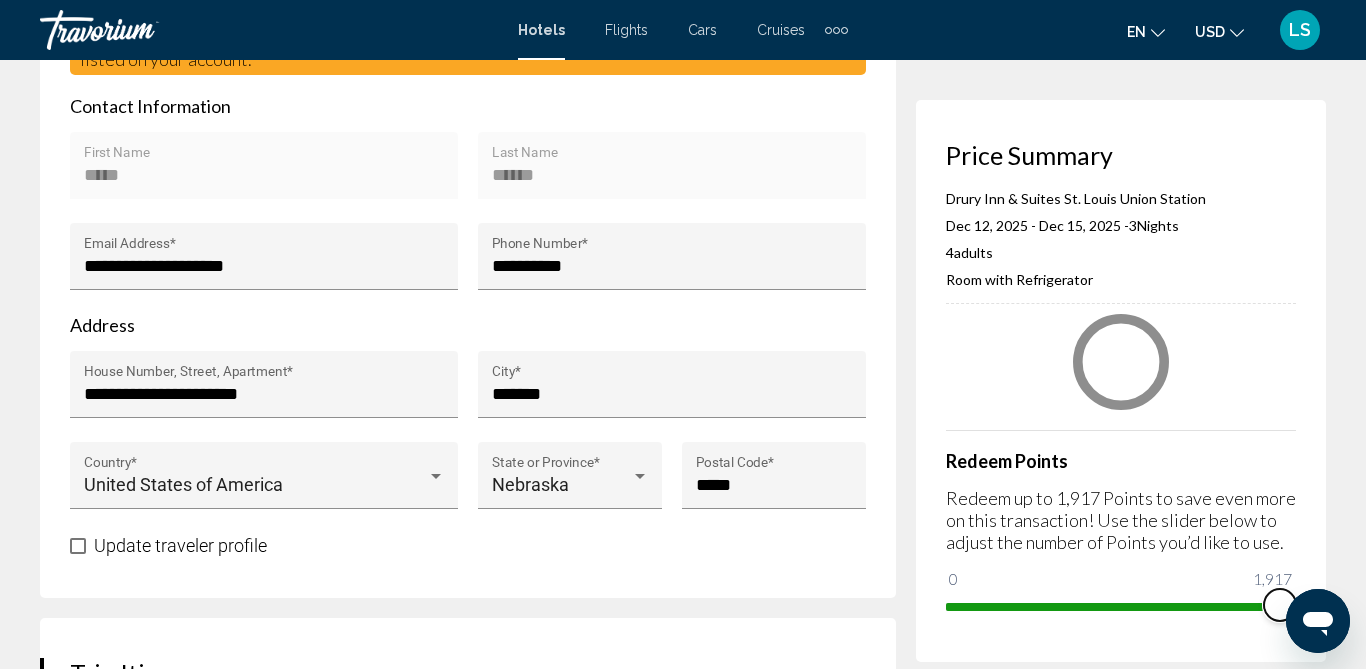 drag, startPoint x: 1276, startPoint y: 609, endPoint x: 1319, endPoint y: 585, distance: 49.24429 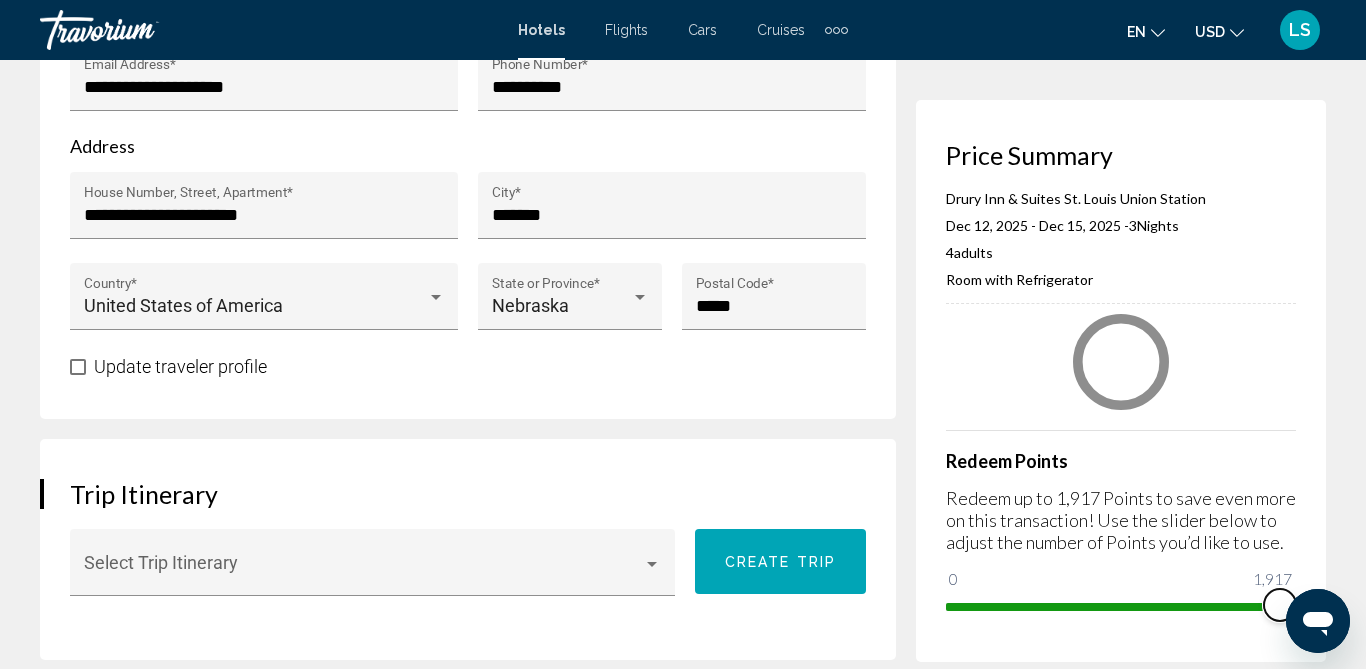 scroll, scrollTop: 893, scrollLeft: 0, axis: vertical 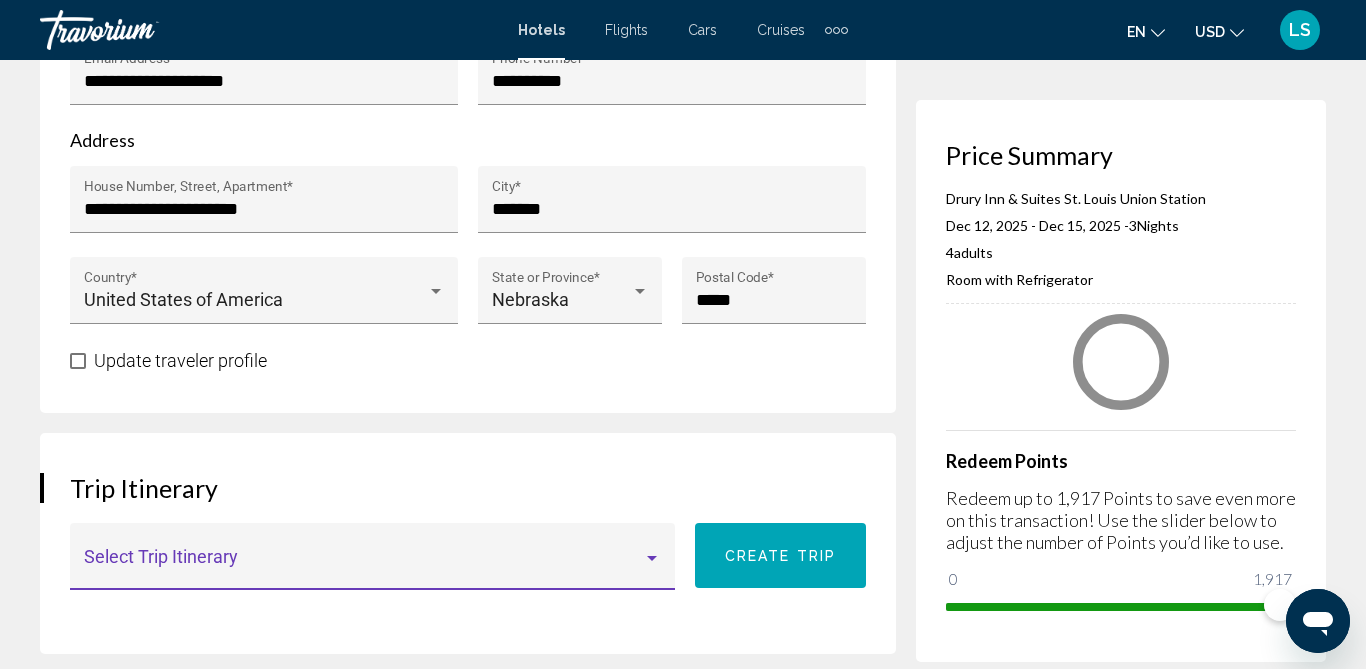 click at bounding box center [364, 566] 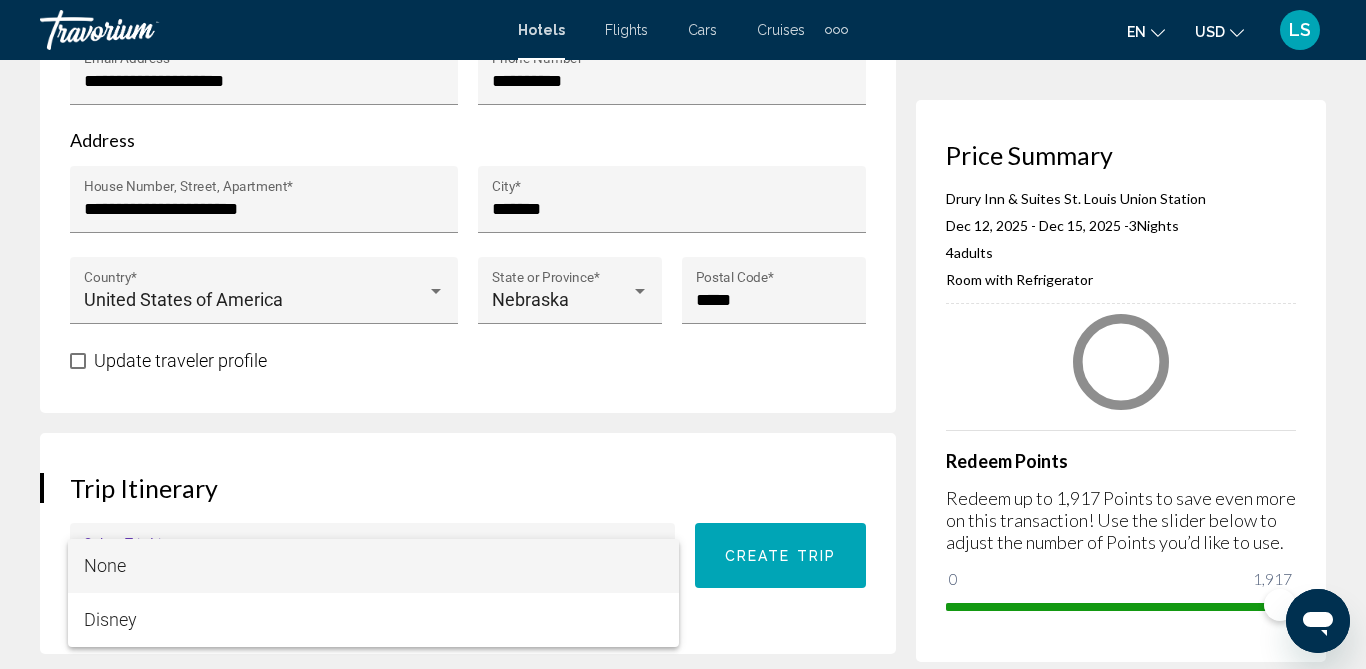 click at bounding box center [683, 334] 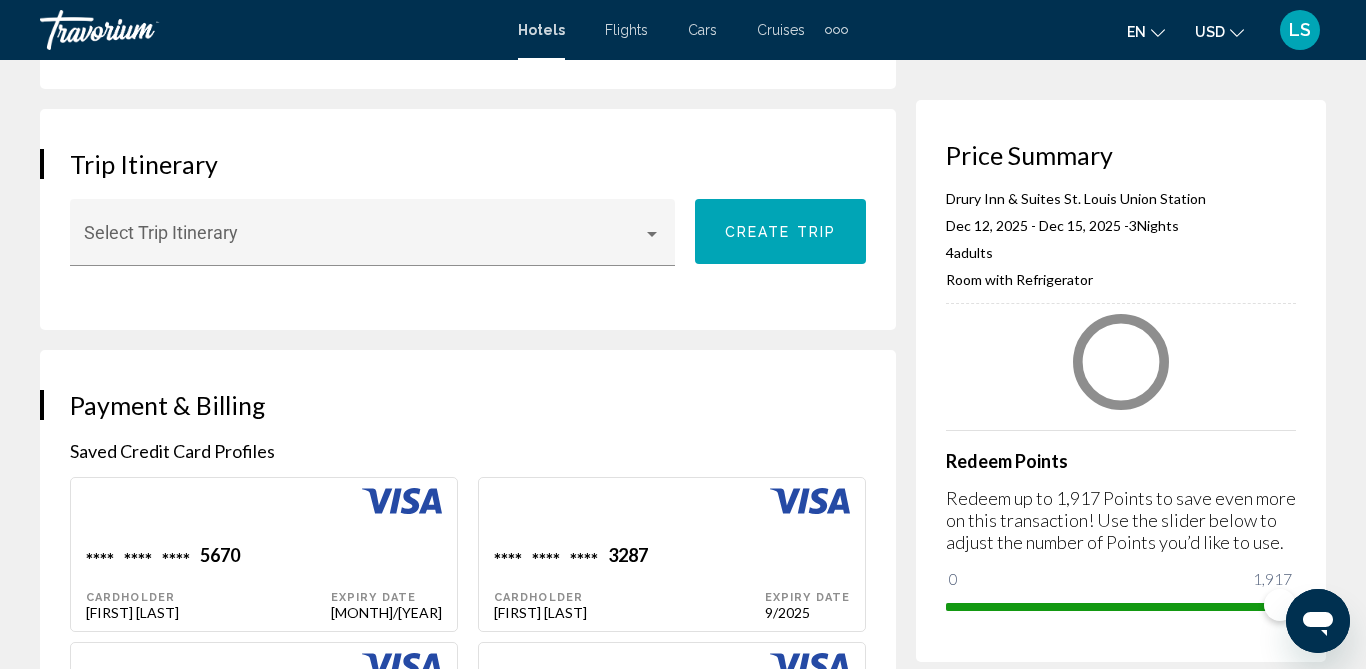 scroll, scrollTop: 1215, scrollLeft: 0, axis: vertical 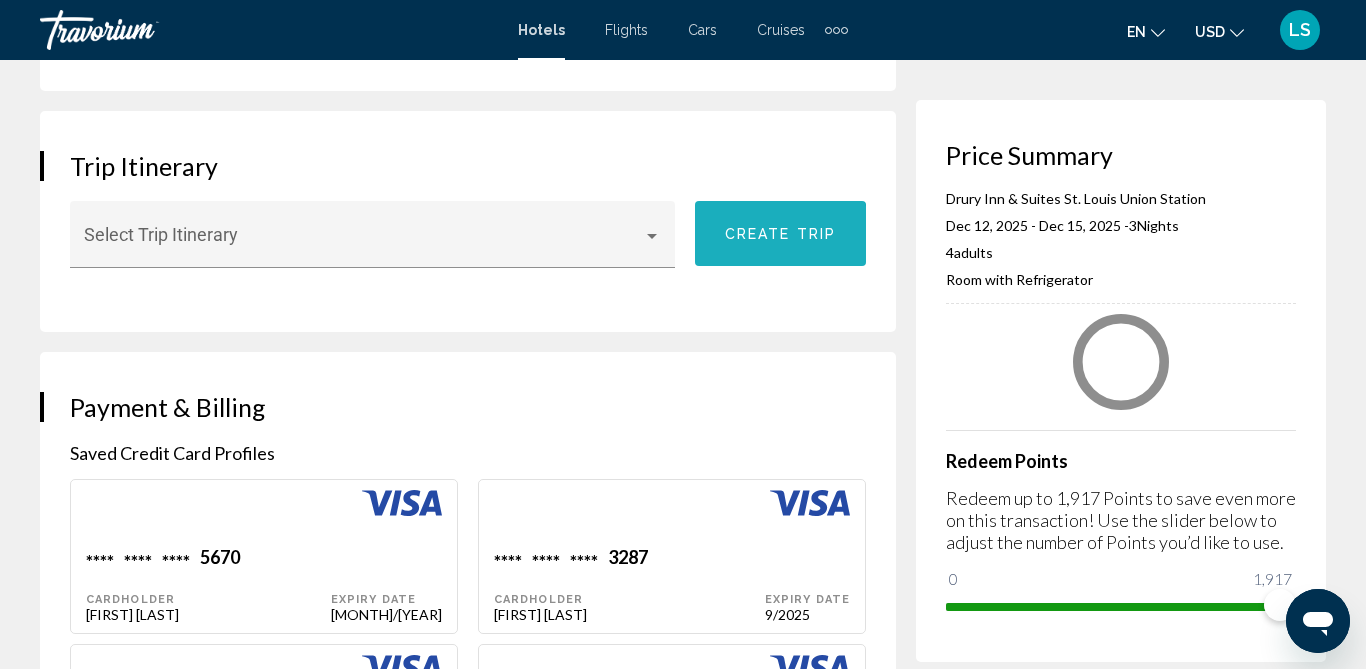 click on "Create trip" at bounding box center [780, 234] 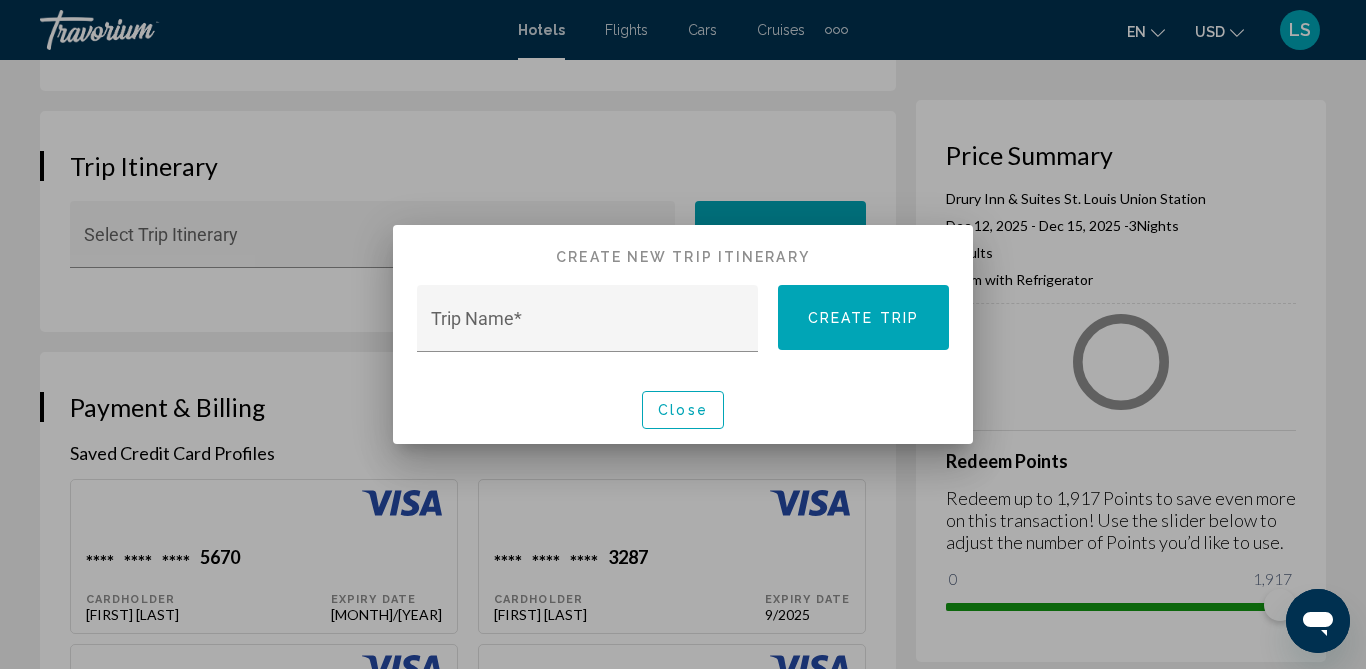 scroll, scrollTop: 0, scrollLeft: 0, axis: both 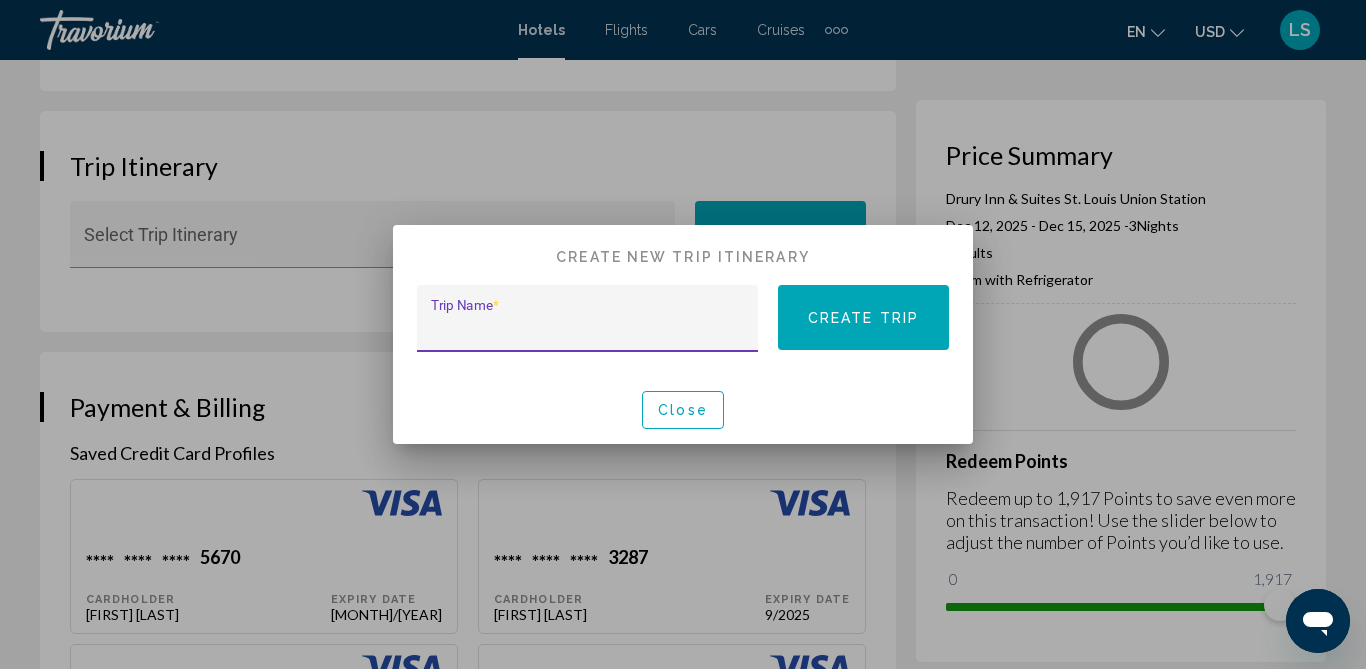 click on "Trip Name  *" at bounding box center (588, 328) 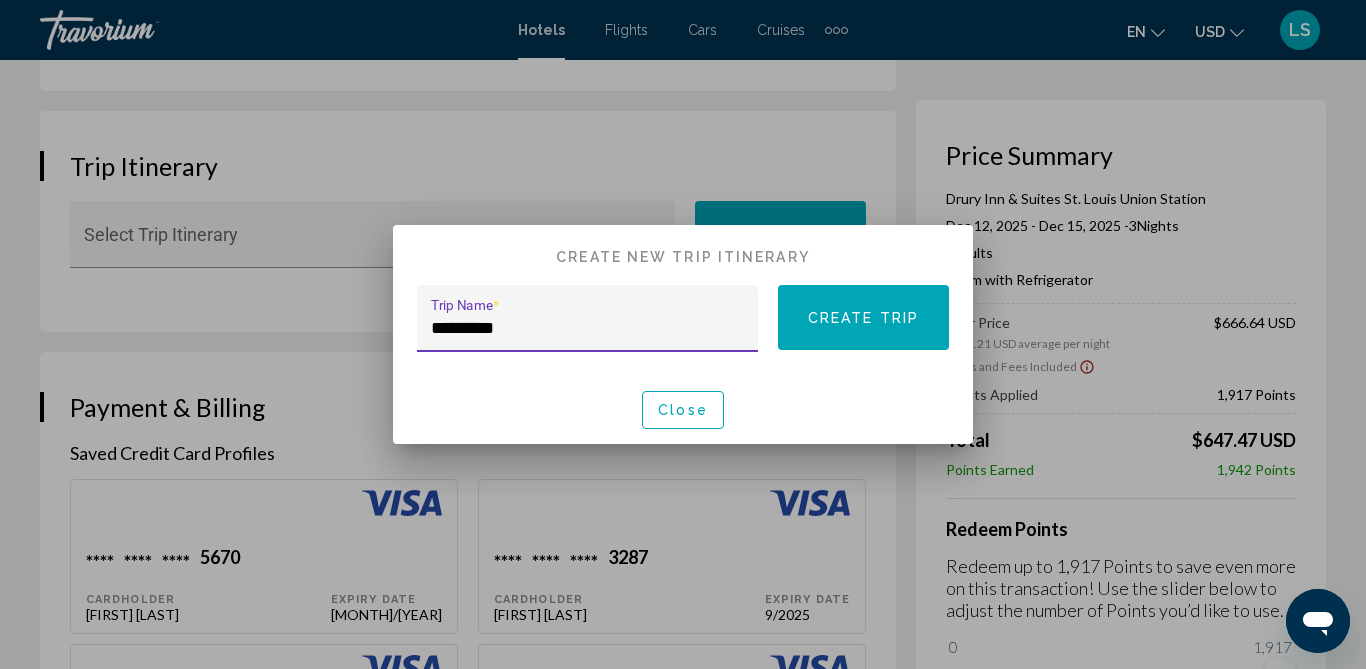 type on "********" 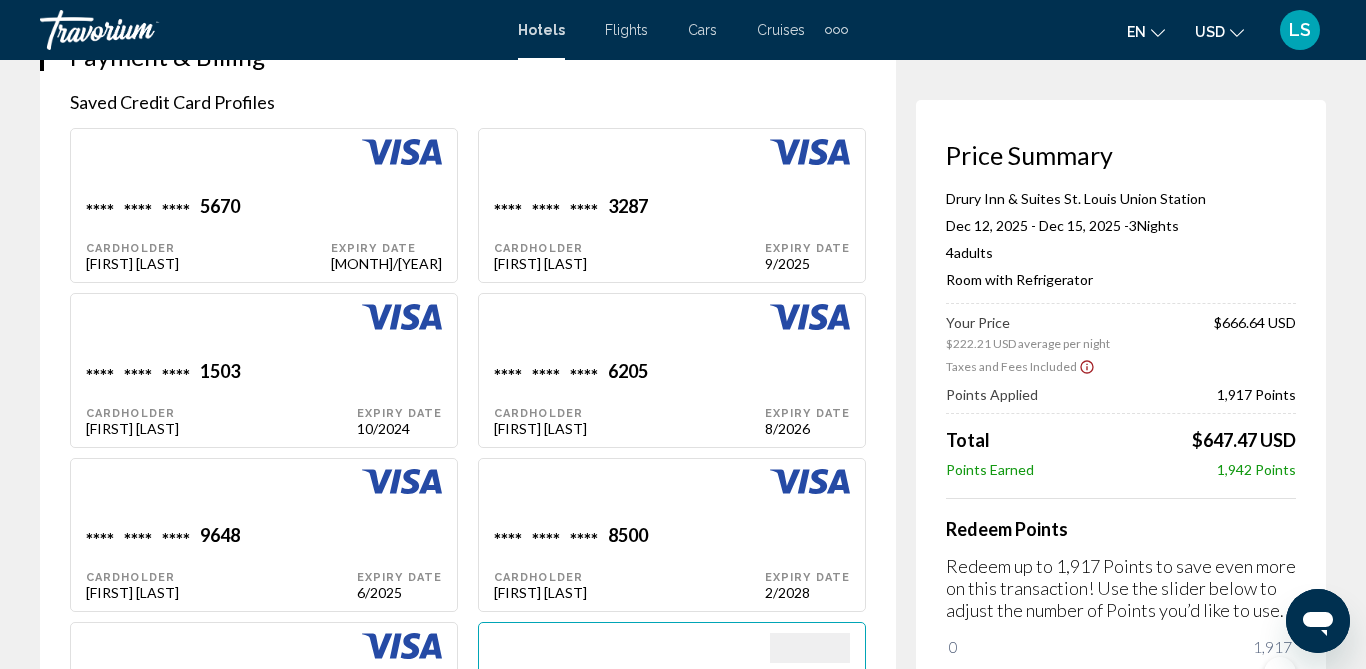scroll, scrollTop: 1608, scrollLeft: 0, axis: vertical 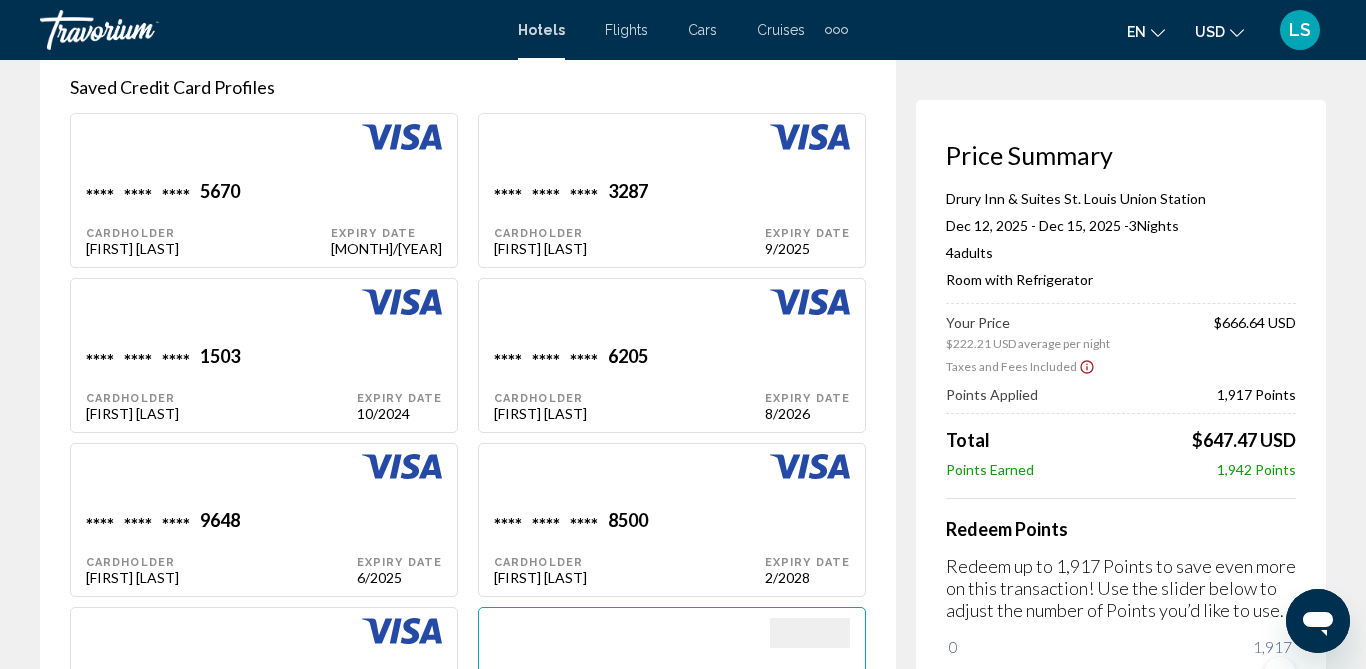 click on "**** **** **** [LAST_FOUR_DIGITS] Cardholder [FIRST] [LAST]" at bounding box center [208, 218] 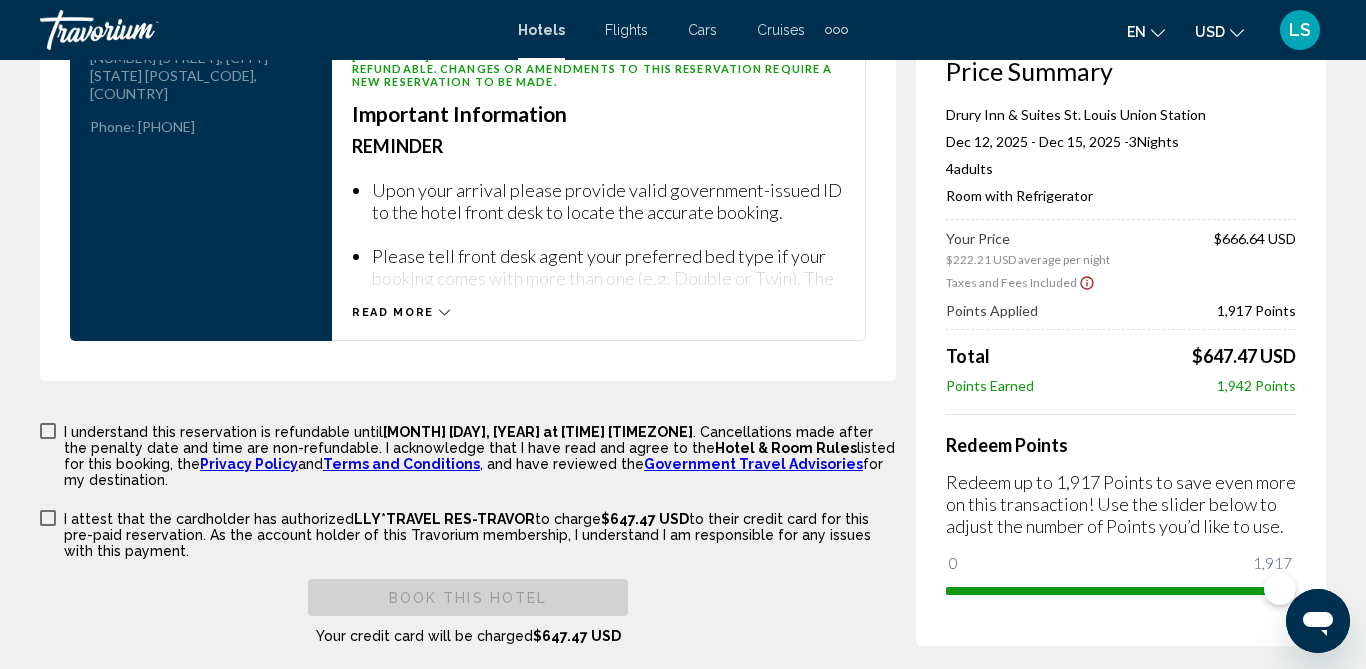 scroll, scrollTop: 3437, scrollLeft: 0, axis: vertical 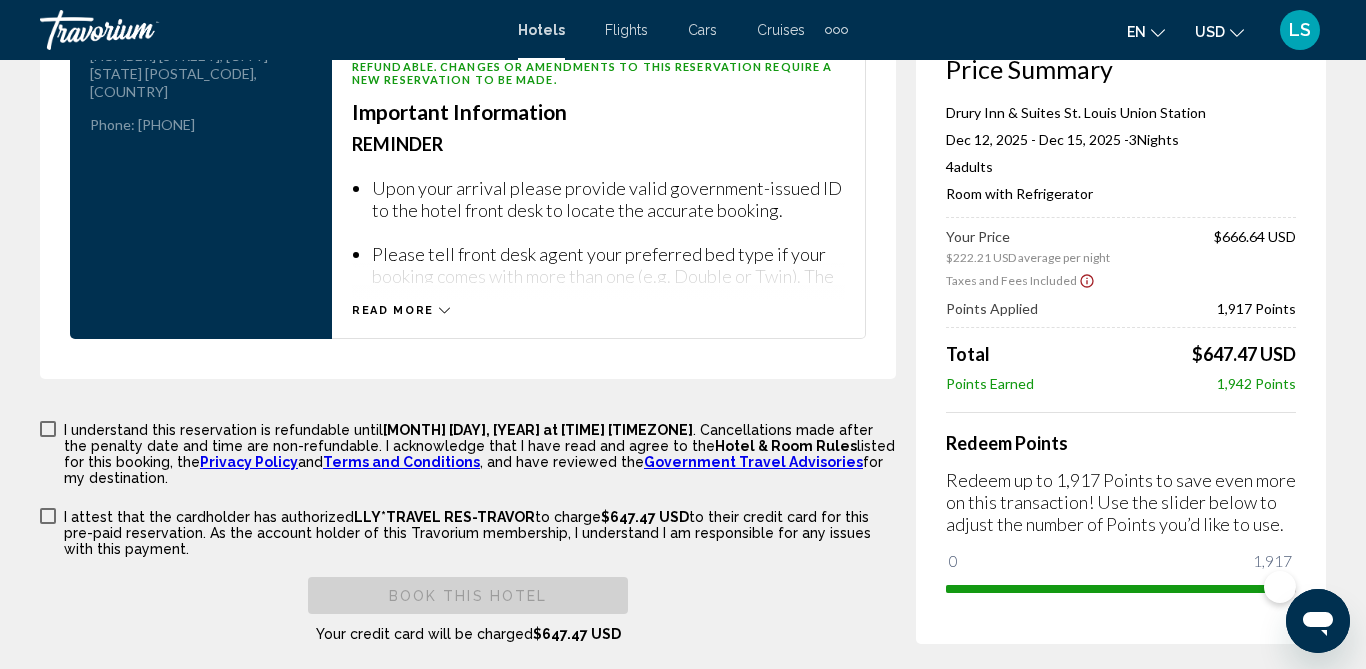 click at bounding box center (48, 429) 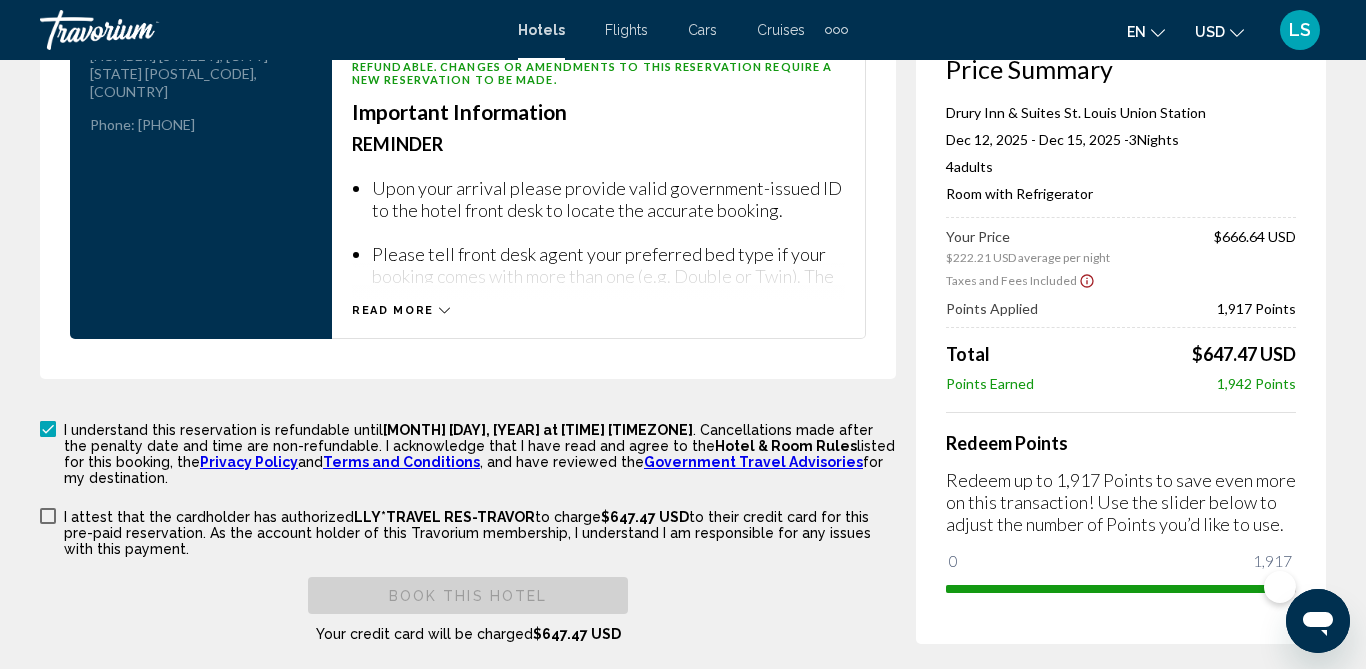 click on "I understand this reservation is refundable until December 8, 2025 at 5:59 PM Eastern Time (GMT-5) . Cancellations made after the penalty date and time are non-refundable. I acknowledge that I have read and agree to the Hotel & Room Rules listed for this booking, the Privacy Policy and Terms and Conditions , and have reviewed the Government Travel Advisories for my destination. I attest that the cardholder has authorized LLY*TRAVEL RES-TRAVOR to charge $647.47 USD to their credit card for this pre-paid reservation. As the account holder of this Travorium membership, I understand I am responsible for any issues with this payment. Book this hotel Your credit card will be charged $647.47 USD" at bounding box center [468, 531] 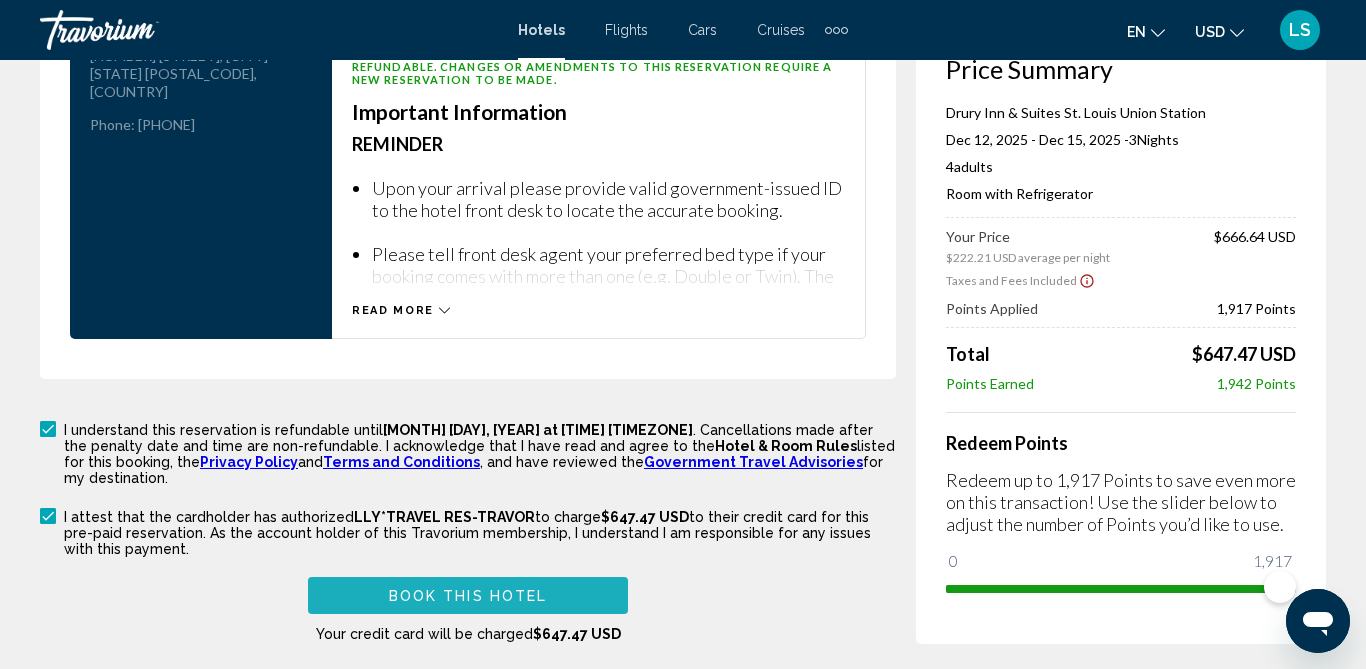 click on "Book this hotel" at bounding box center (468, 596) 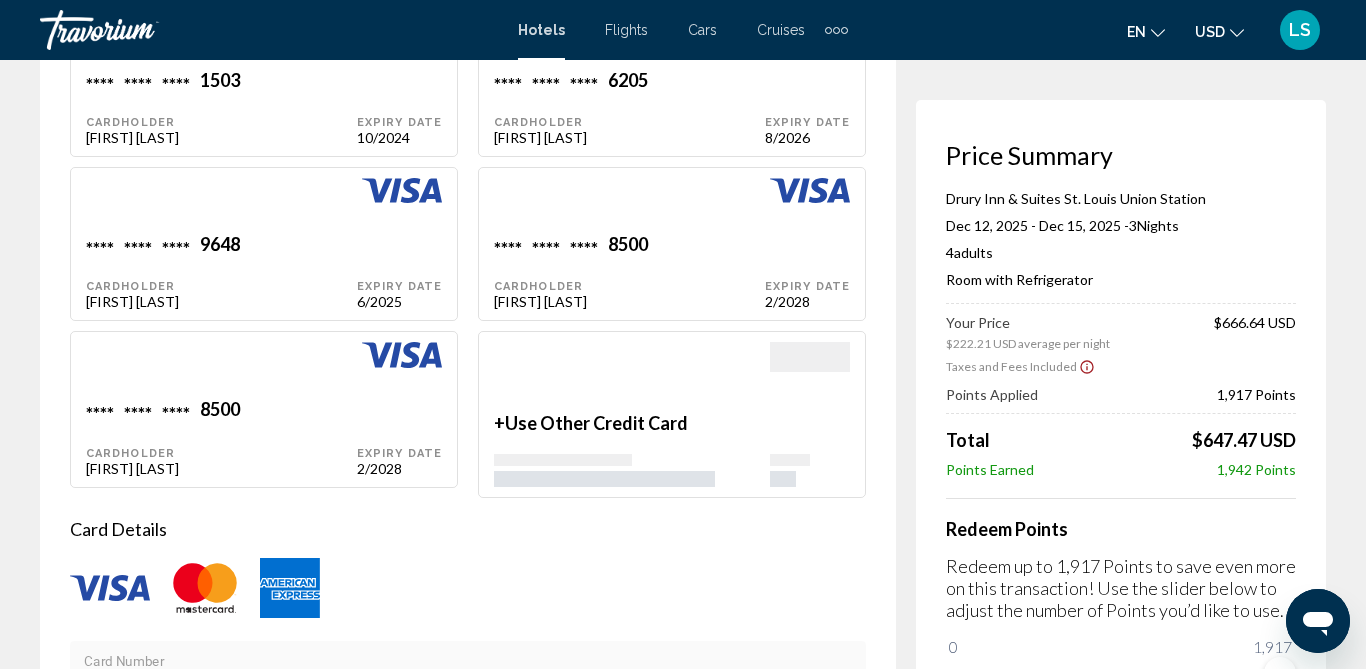 scroll, scrollTop: 1975, scrollLeft: 0, axis: vertical 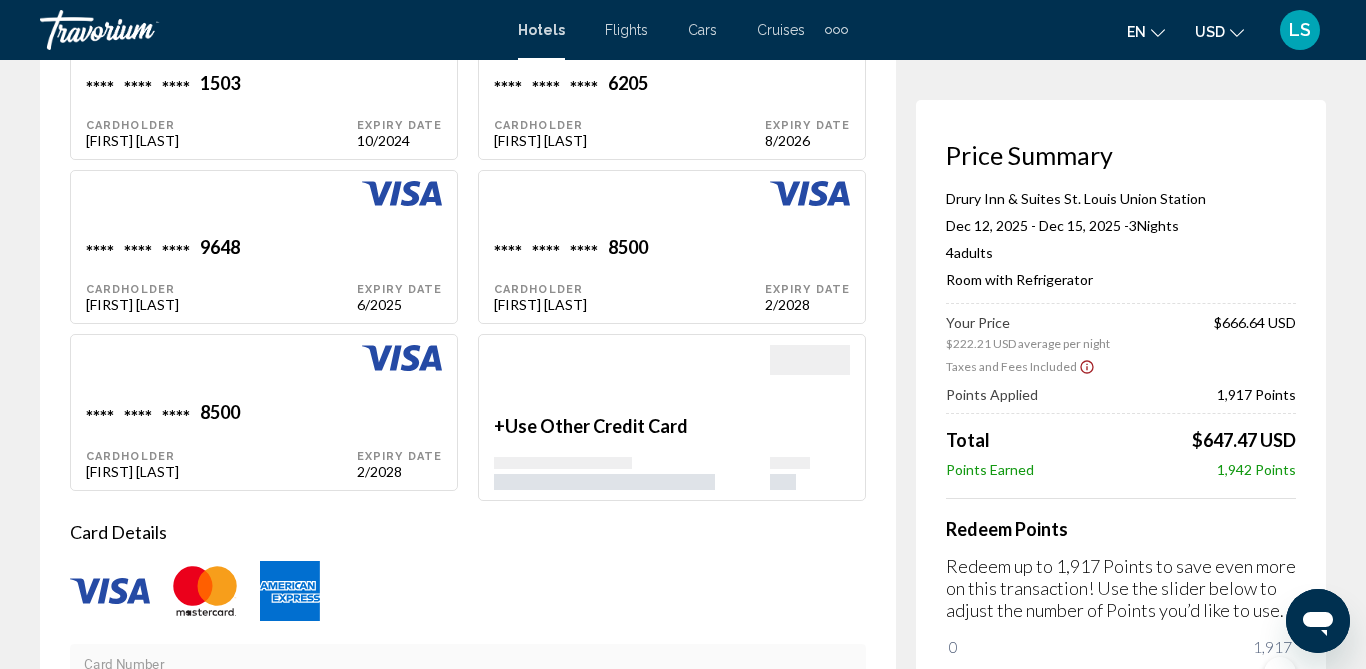 click on "Use Other Credit Card" at bounding box center (596, 426) 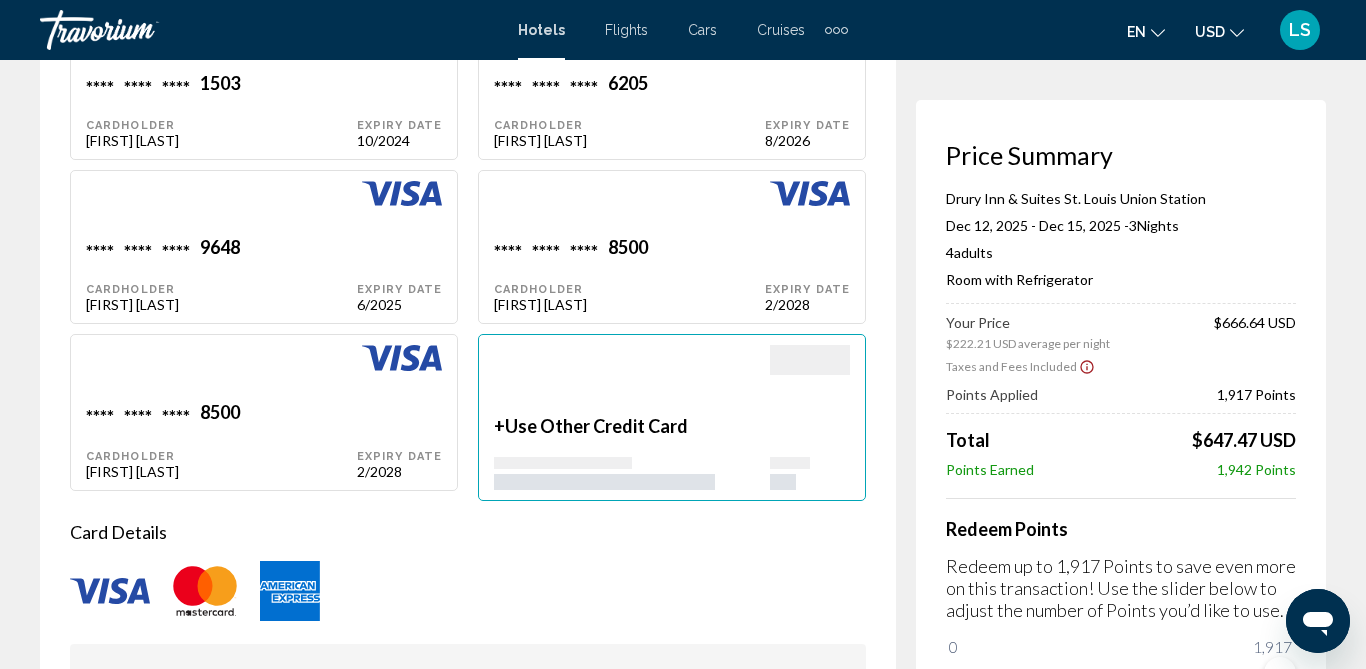 click on "Use Other Credit Card" at bounding box center [596, 426] 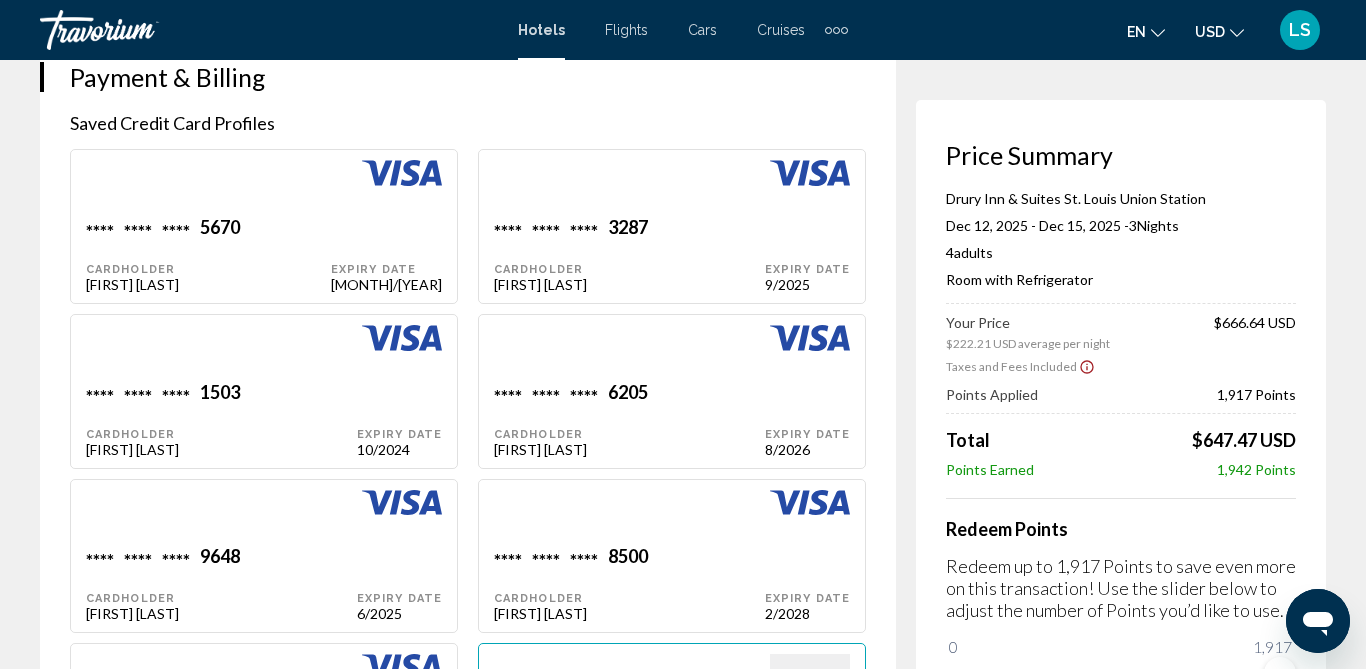 scroll, scrollTop: 1663, scrollLeft: 0, axis: vertical 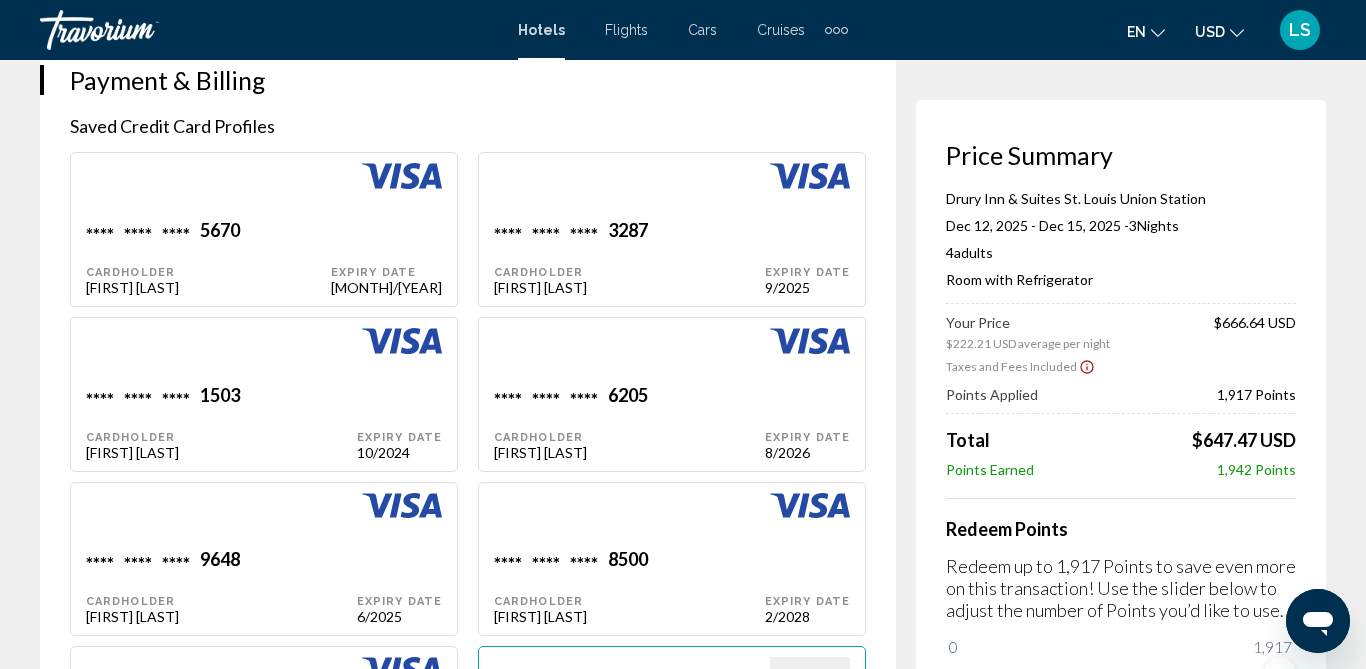 click on "**** **** **** [LAST_FOUR_DIGITS] Cardholder [FIRST] [LAST]" at bounding box center (208, 257) 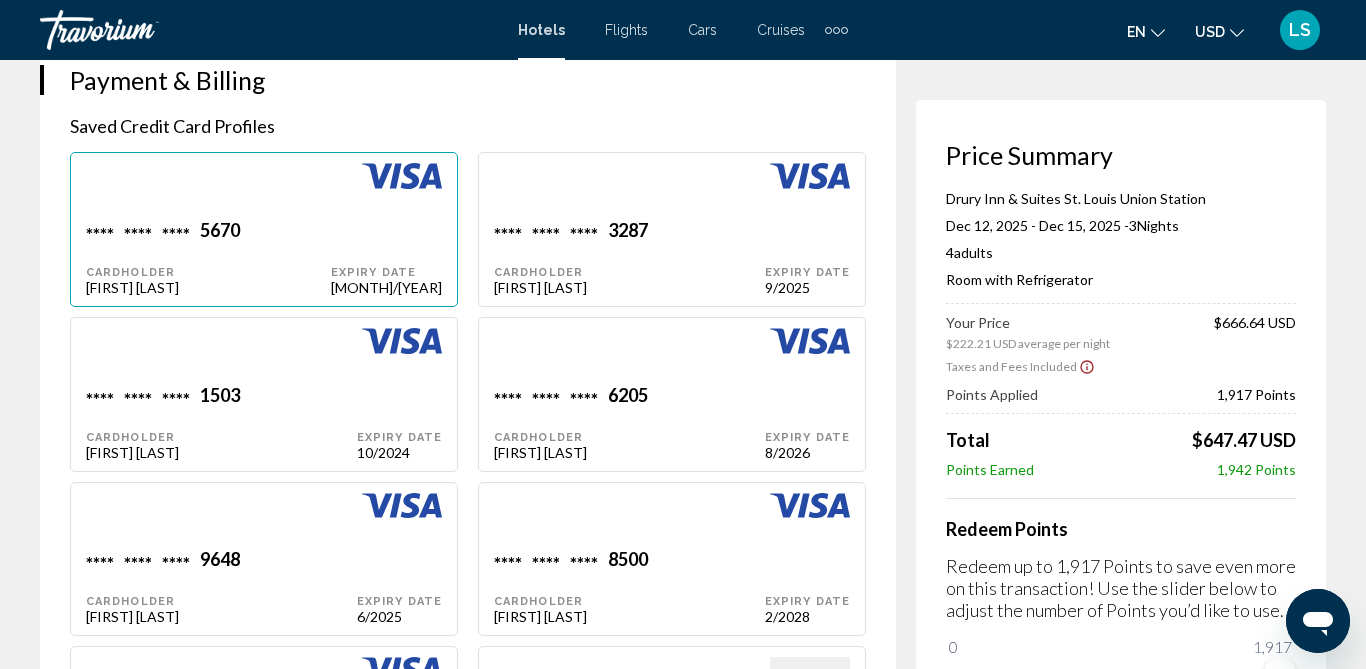 click on "**** **** **** [LAST_FOUR_DIGITS]" at bounding box center (208, 232) 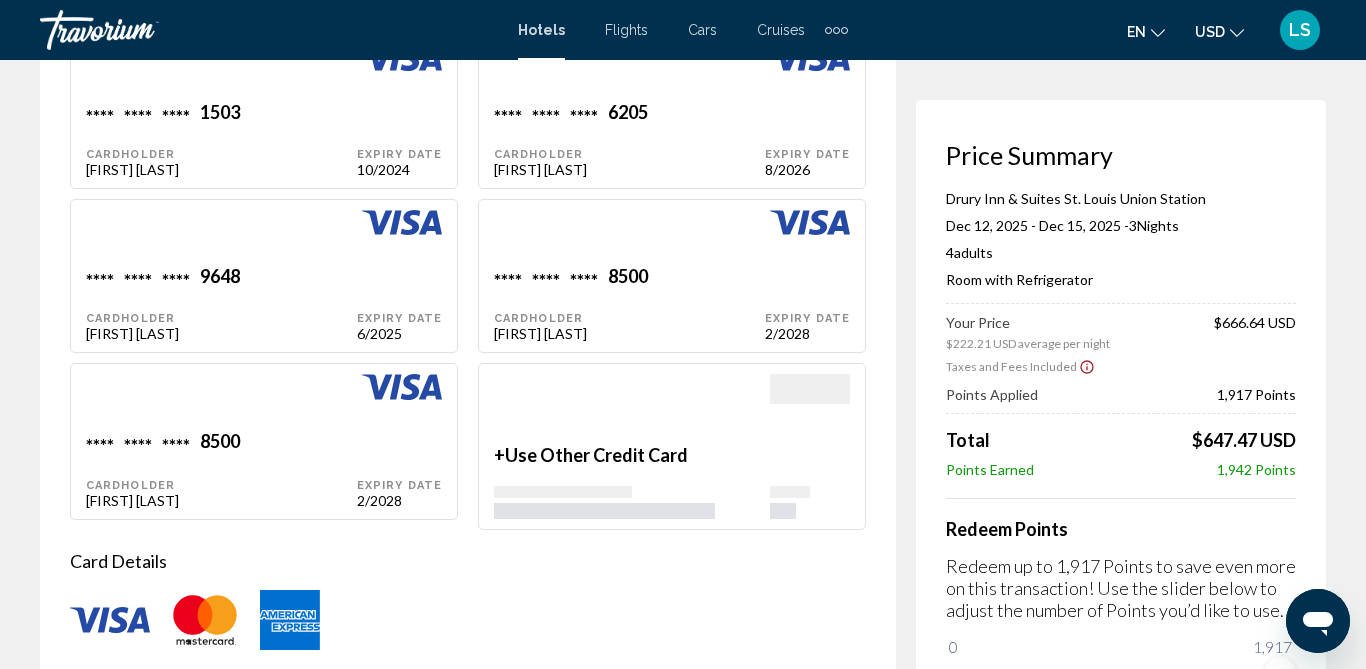 scroll, scrollTop: 1948, scrollLeft: 0, axis: vertical 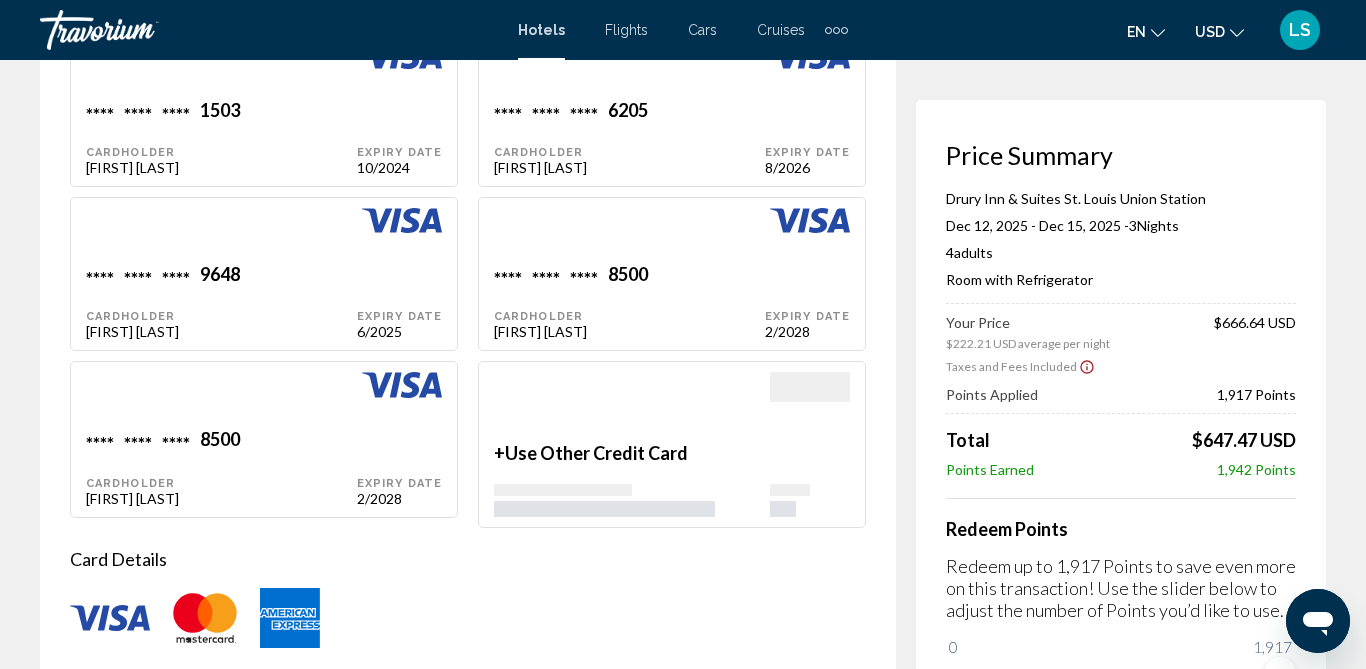 click at bounding box center (563, 490) 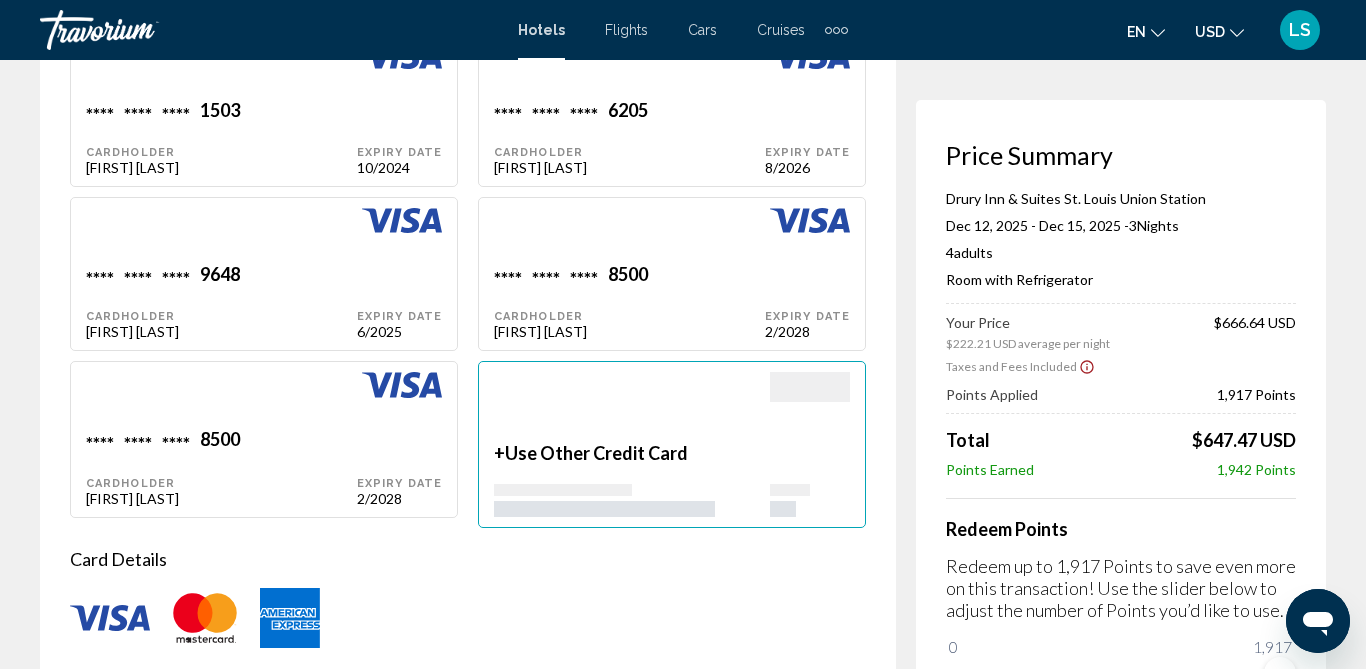 click on "Use Other Credit Card" at bounding box center (596, 453) 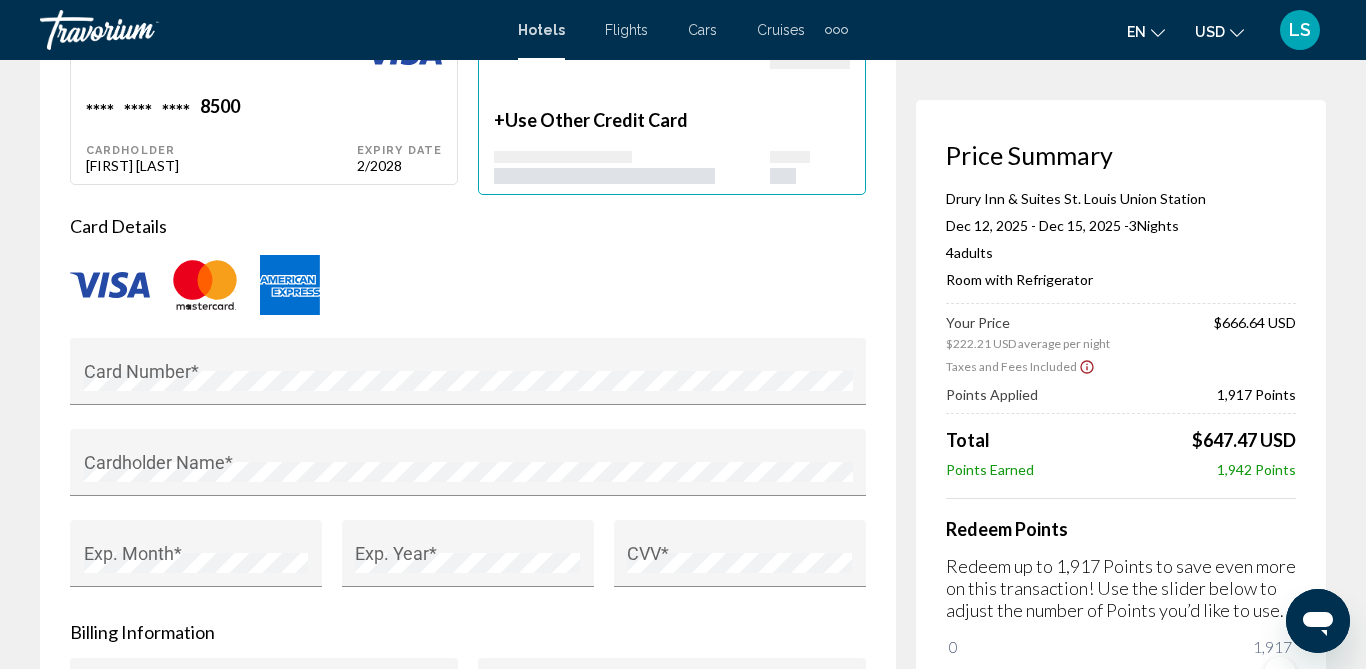 scroll, scrollTop: 2302, scrollLeft: 0, axis: vertical 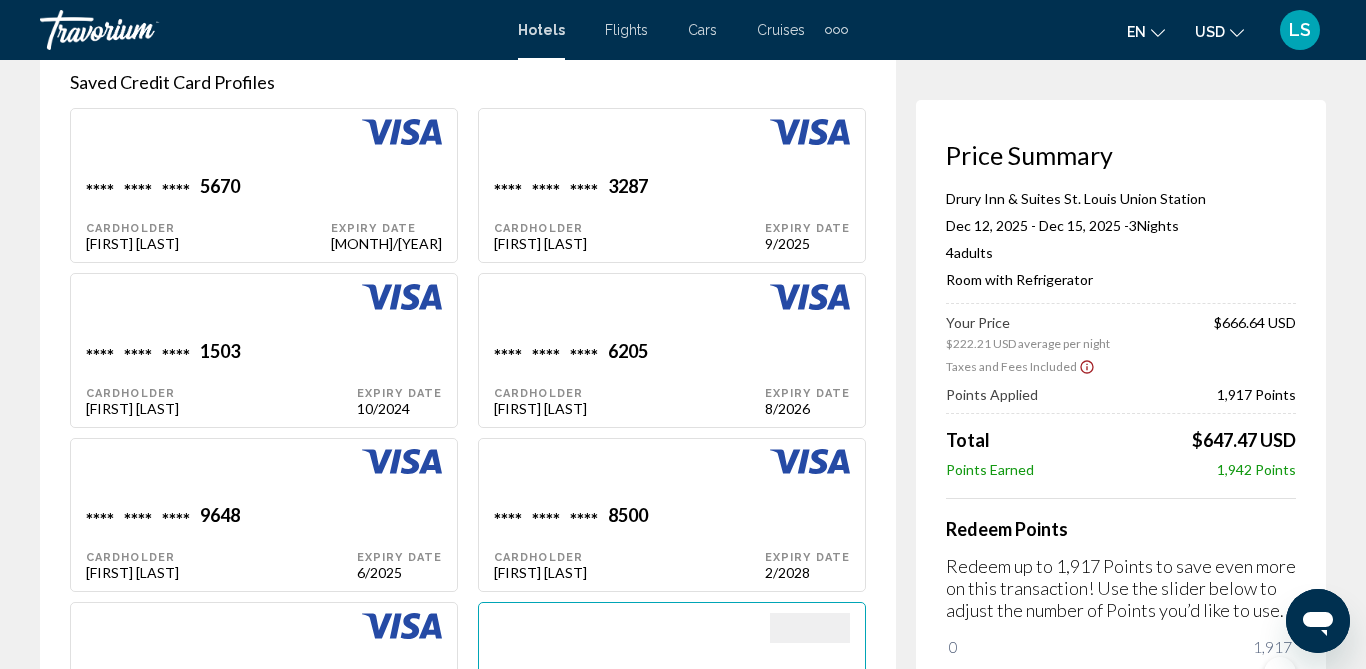 click on "Cardholder" at bounding box center [208, 228] 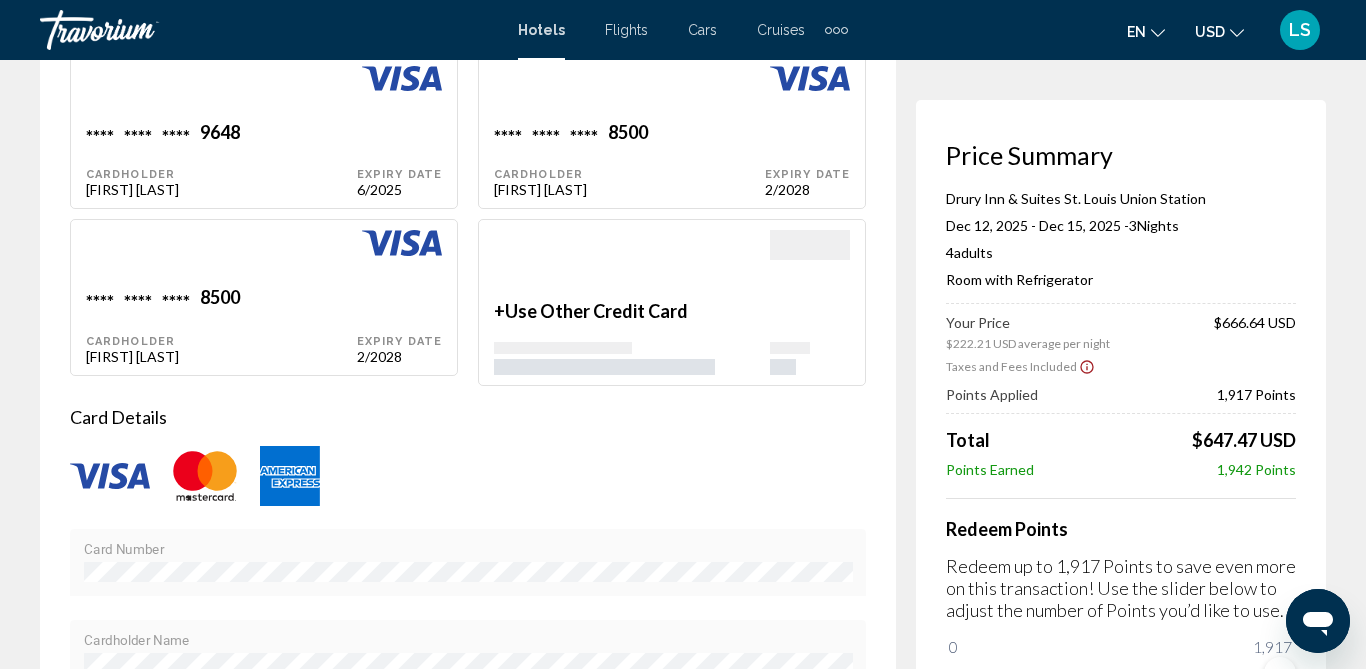 scroll, scrollTop: 2091, scrollLeft: 0, axis: vertical 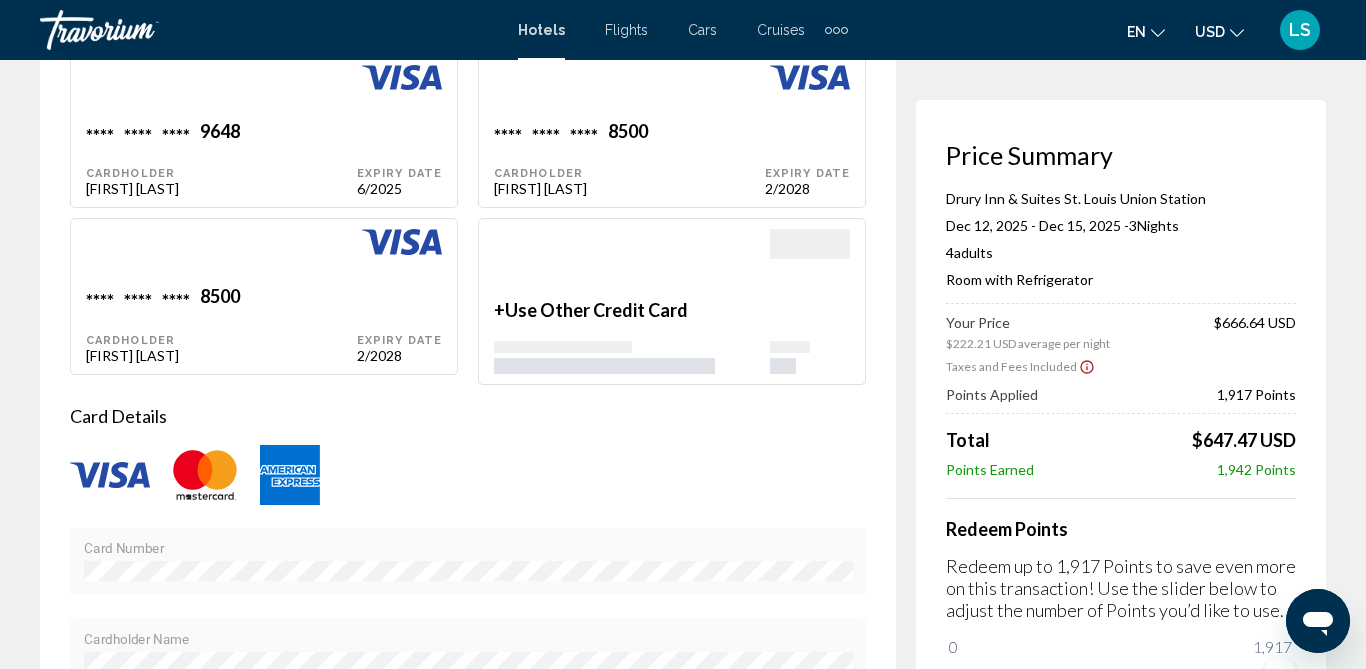 click at bounding box center (563, 347) 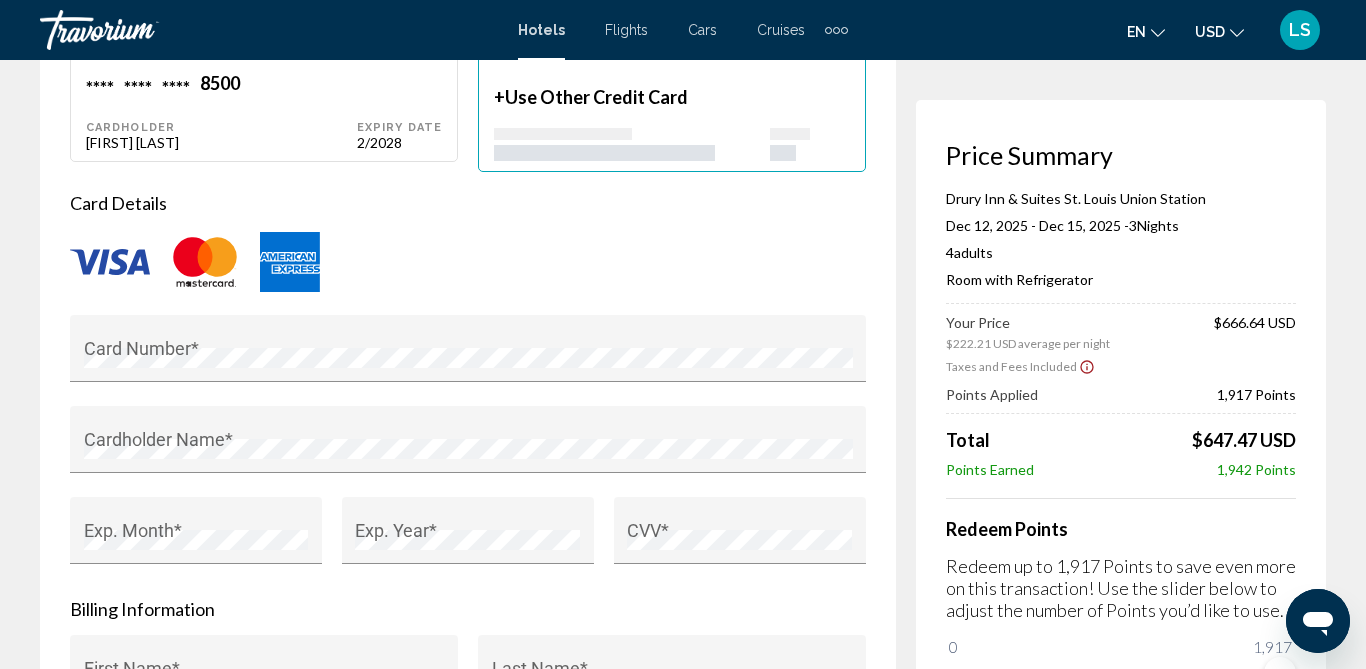 scroll, scrollTop: 2311, scrollLeft: 0, axis: vertical 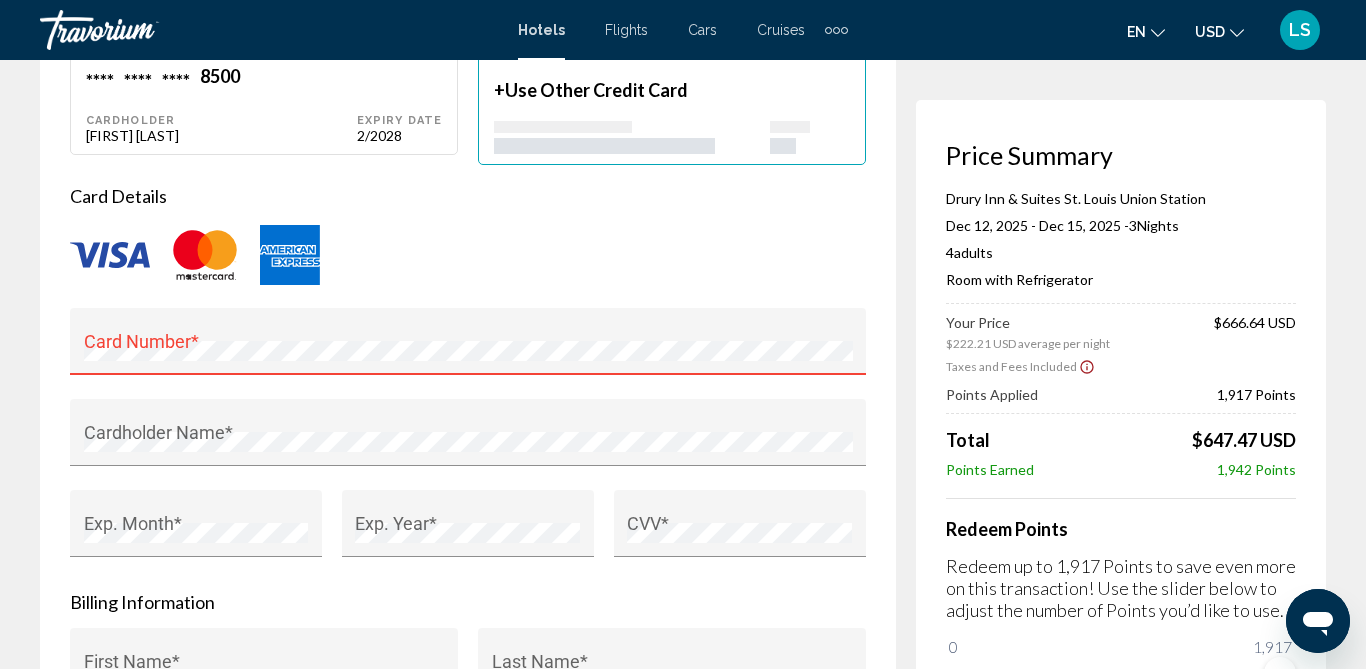 click on "Card Number  *" at bounding box center [468, 348] 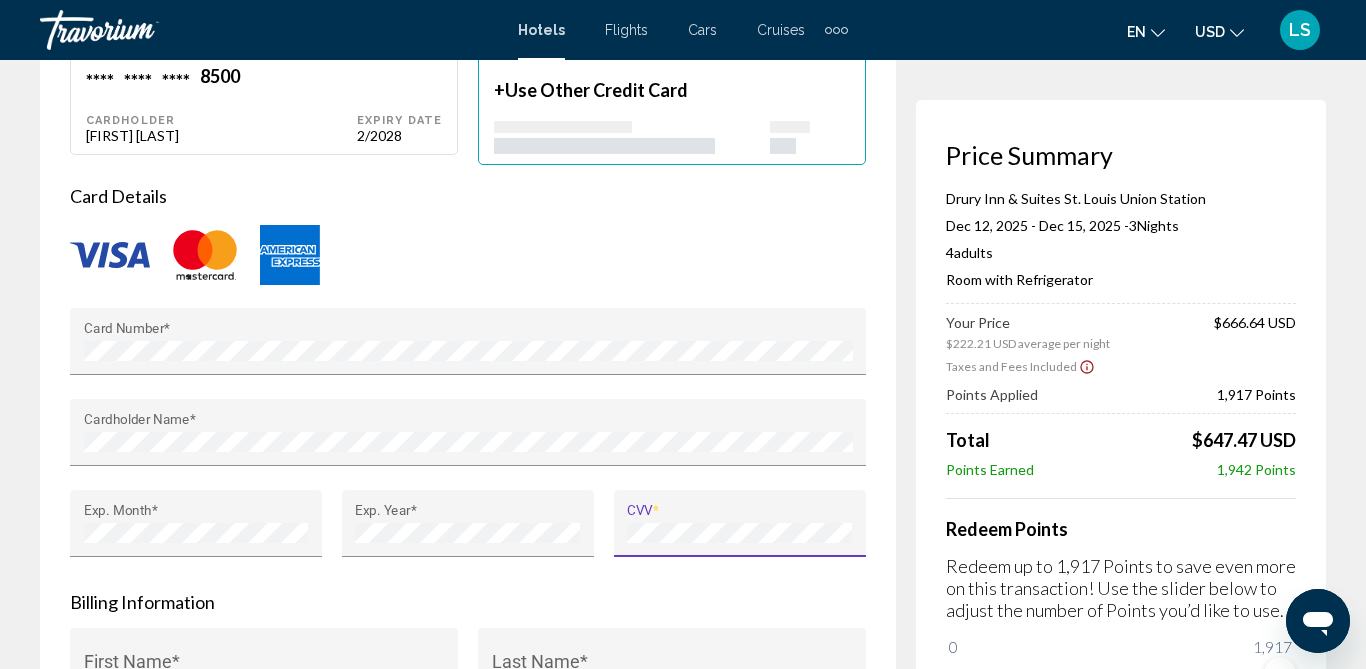 click on "Card Details Card Number  * Cardholder Name  * Exp. Month  * Exp. Year  * CVV  * Billing Information Company Billing Contact First Name  * Last Name  * Email Address House Number, Street, Apartment  * City  * Country  * State or Province  * State or Province Name  * Postal Code  *   Save credit card to account for faster checkout   Hide reservation price and billing information from Member" at bounding box center (468, 600) 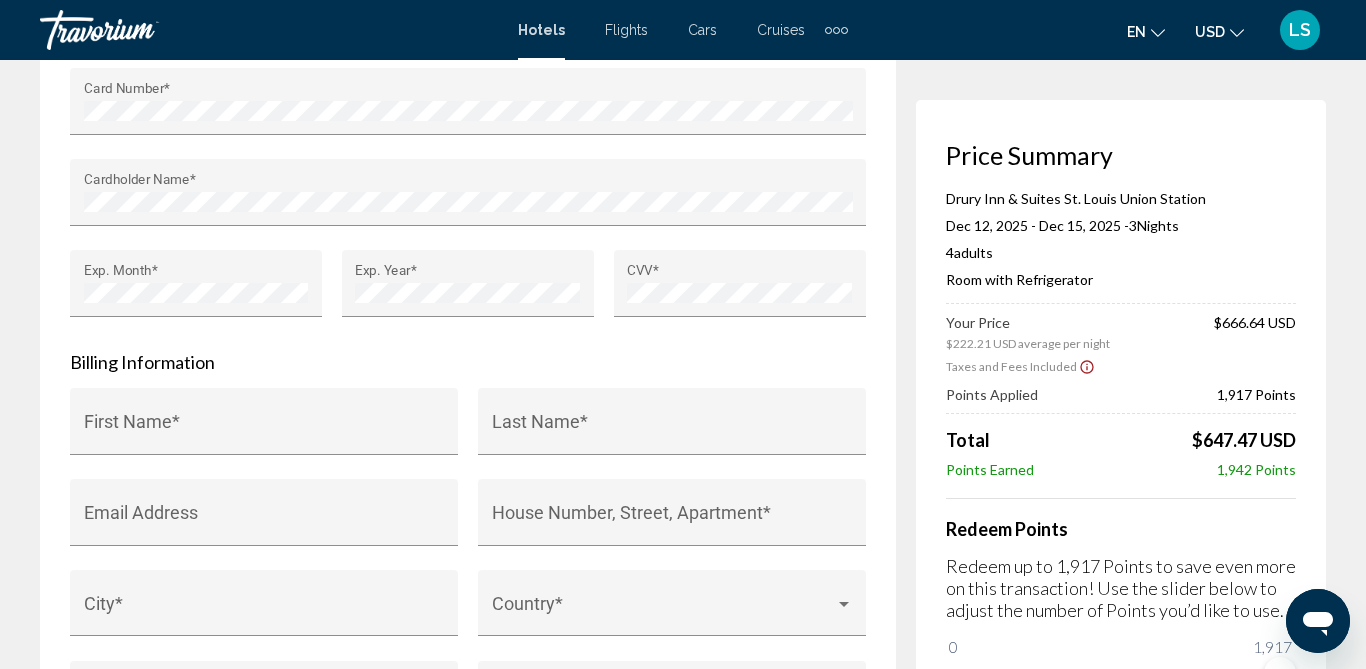 scroll, scrollTop: 2575, scrollLeft: 0, axis: vertical 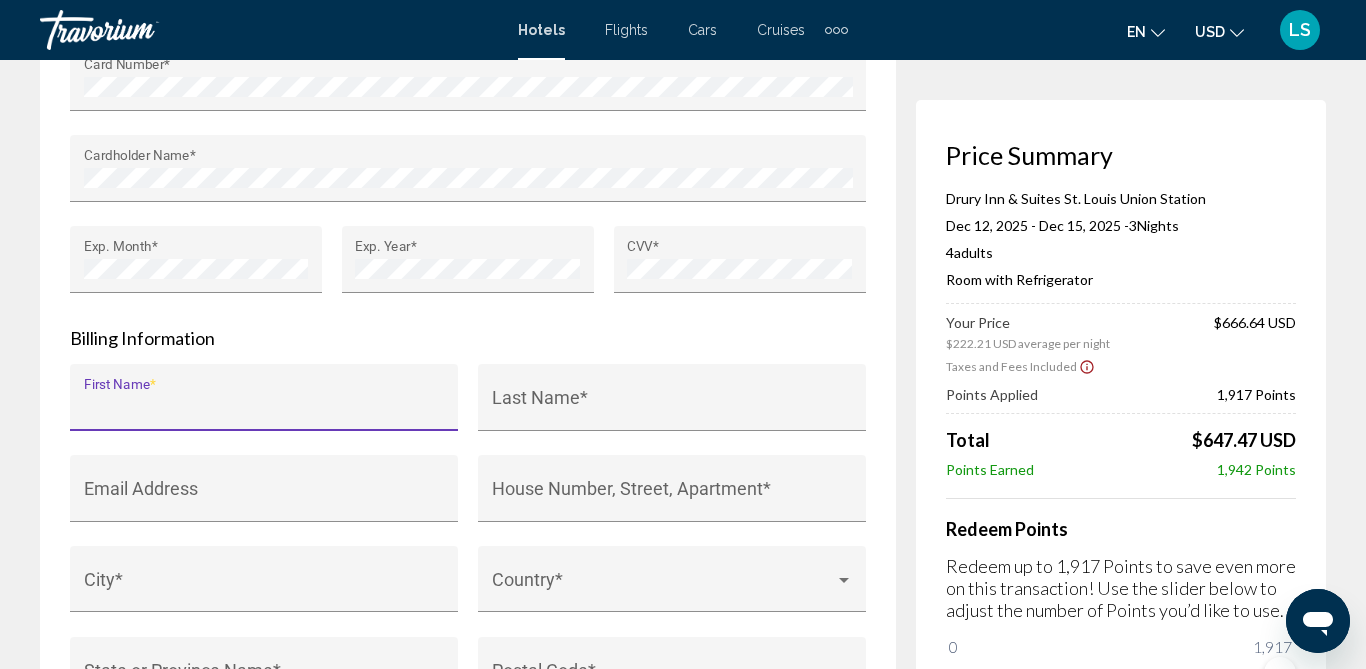 click on "First Name  *" at bounding box center (264, 407) 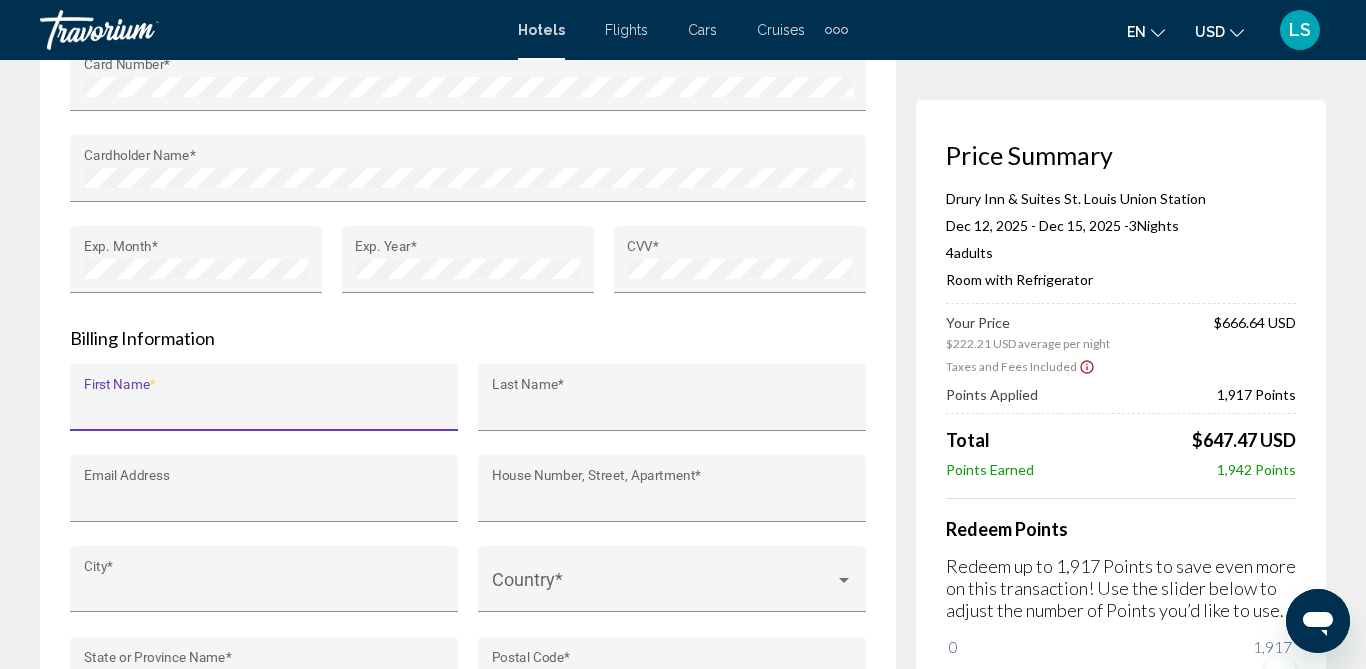 type on "*****" 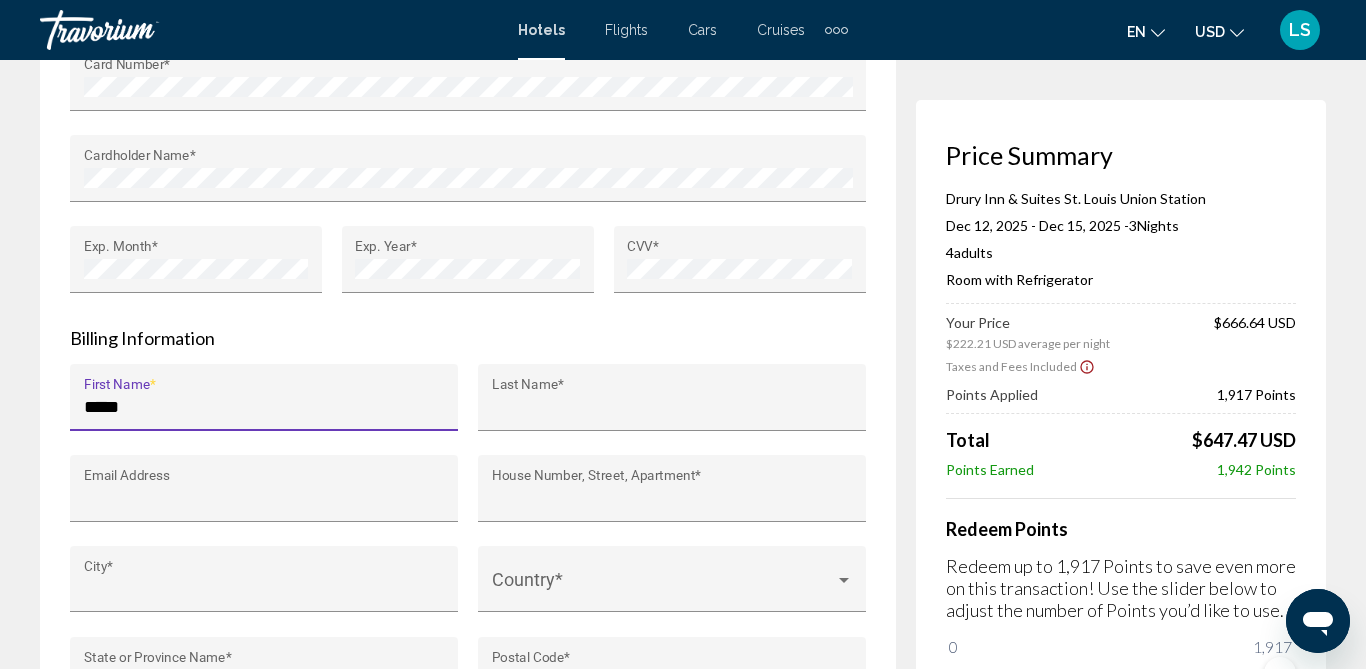 type on "******" 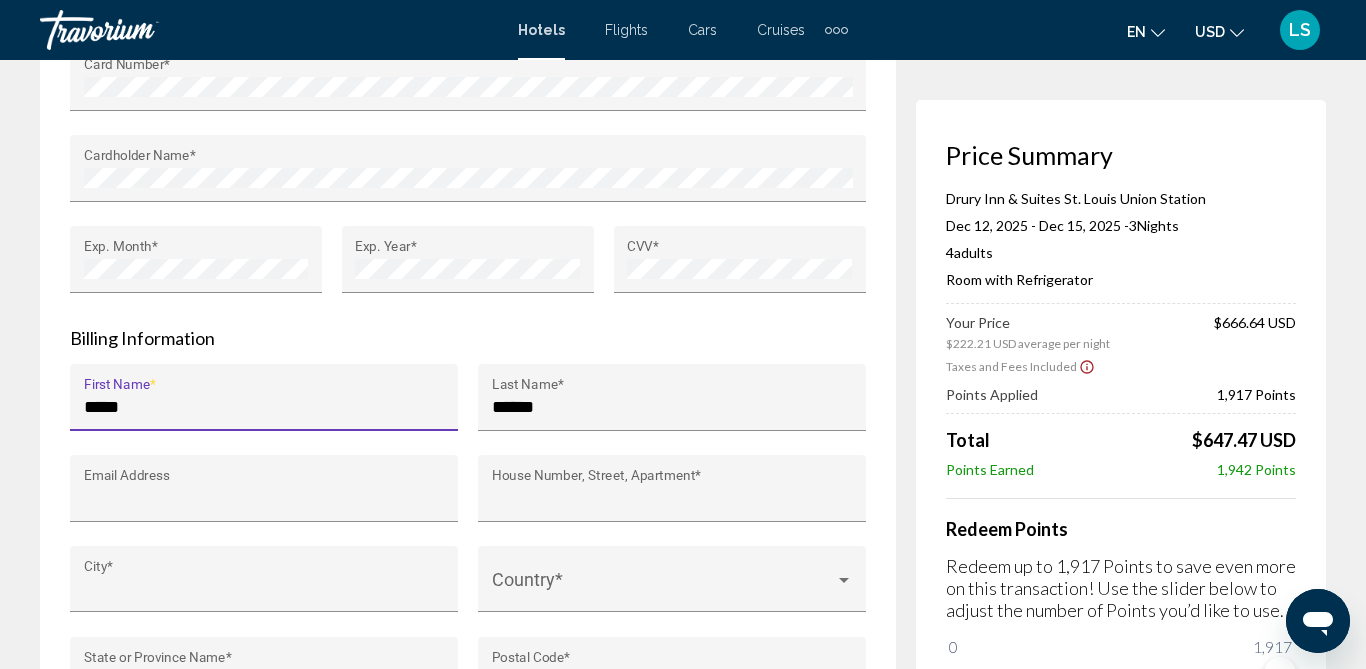 type on "**********" 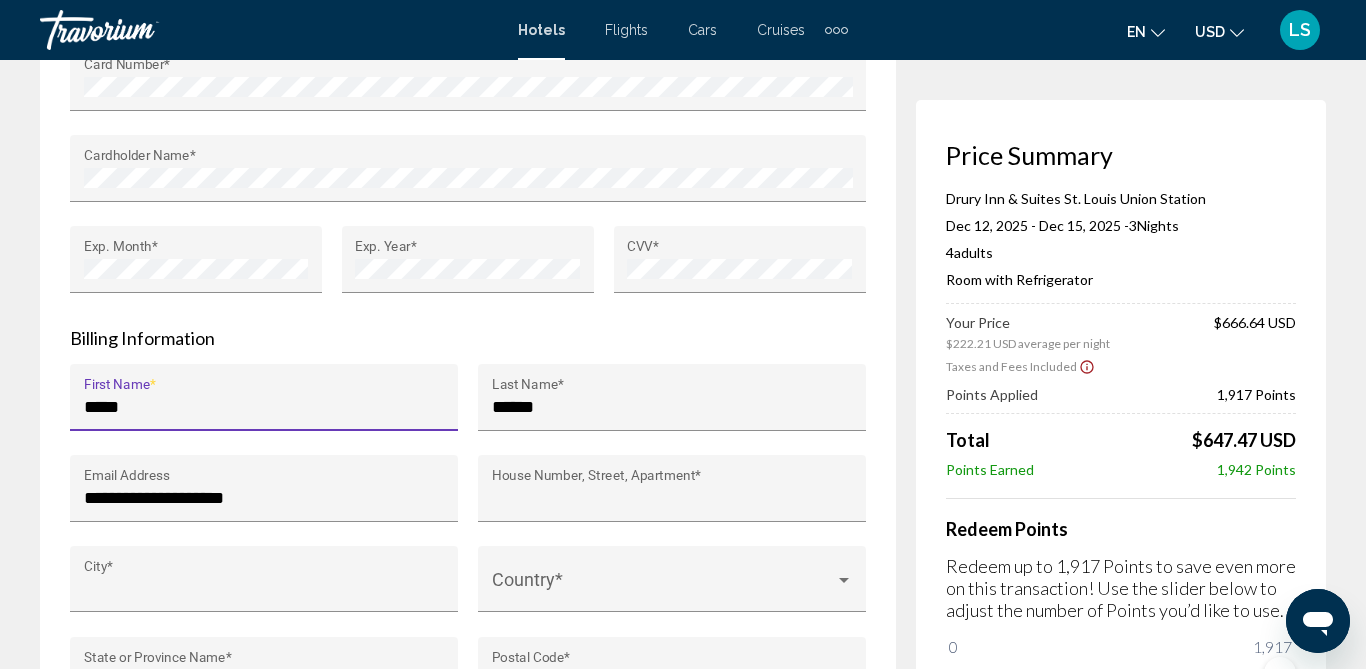 type on "**********" 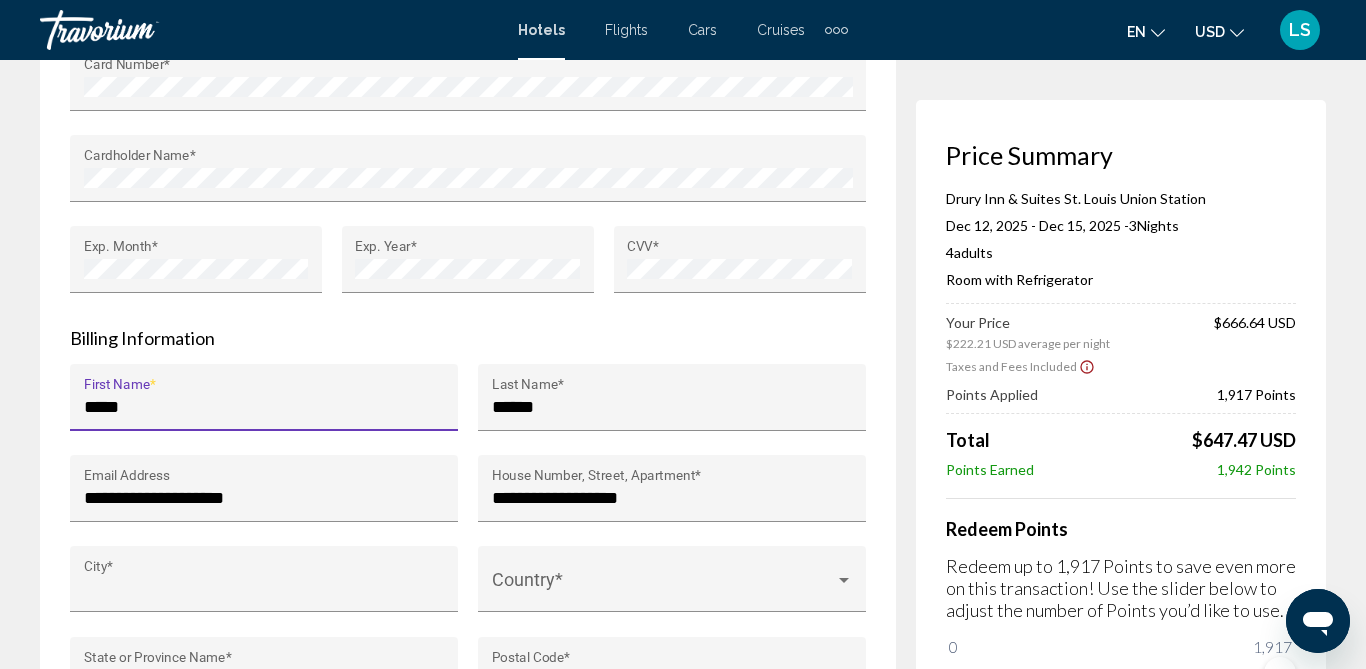 type on "*******" 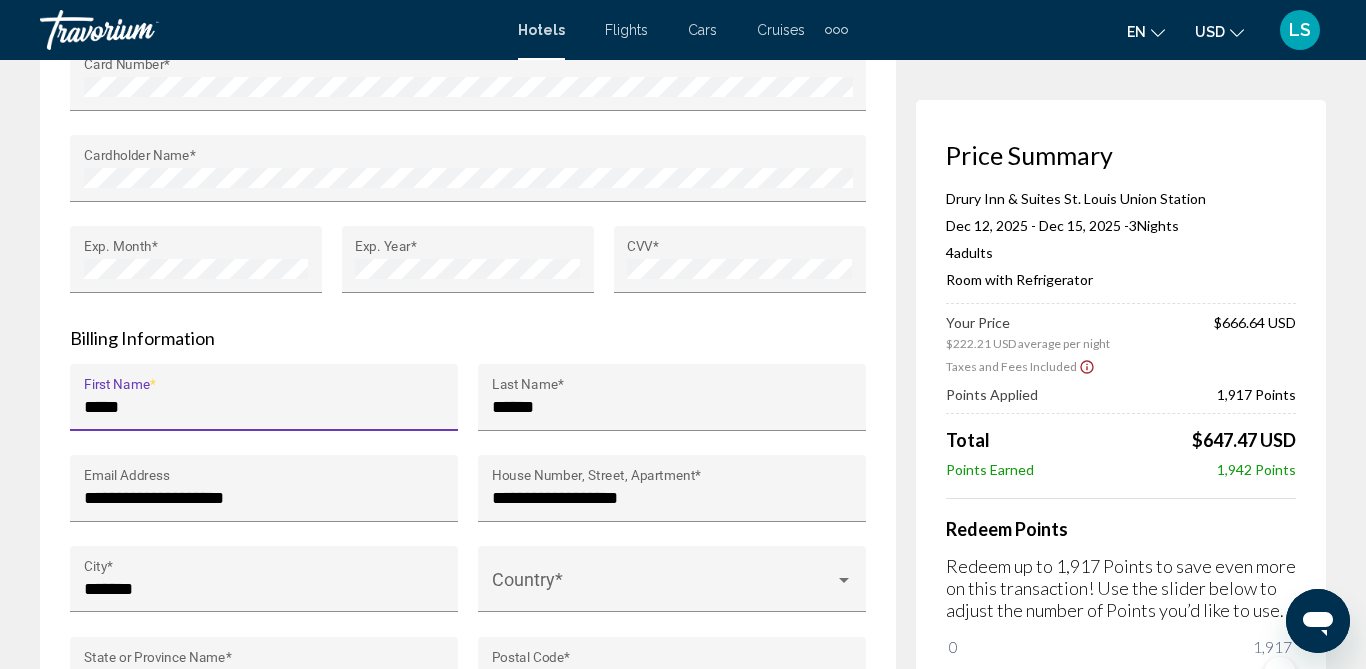 type on "**" 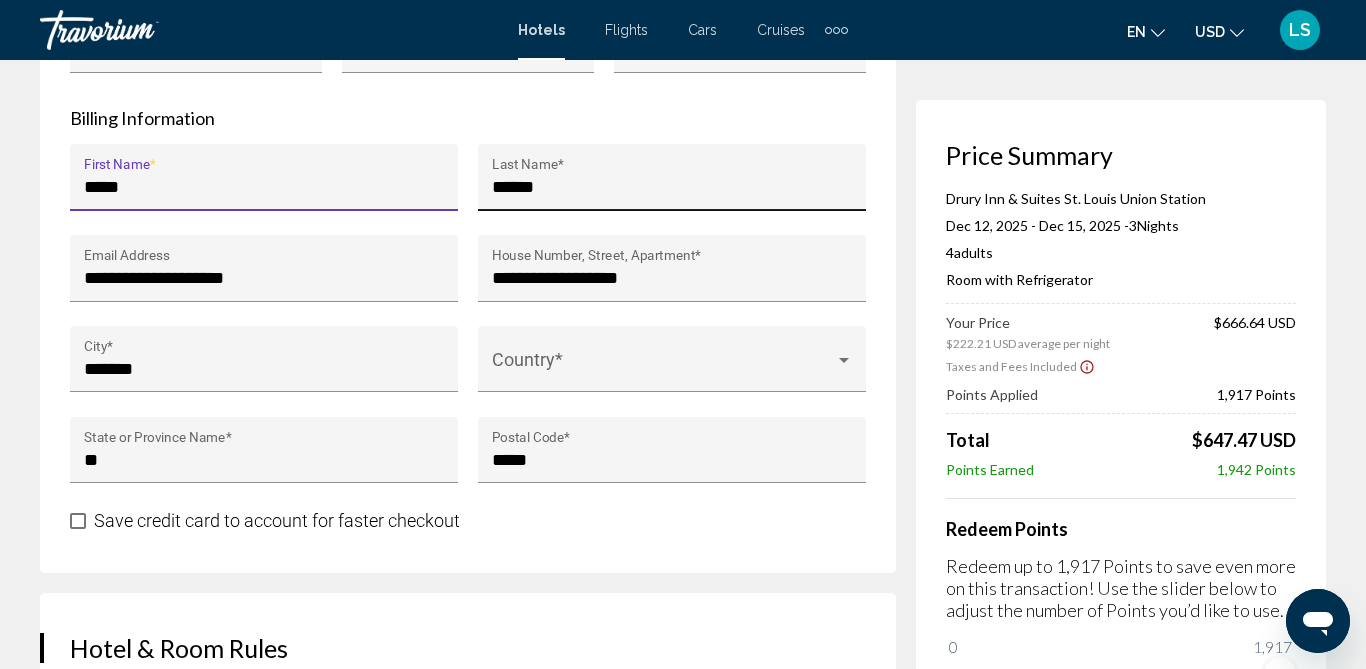 scroll, scrollTop: 2817, scrollLeft: 0, axis: vertical 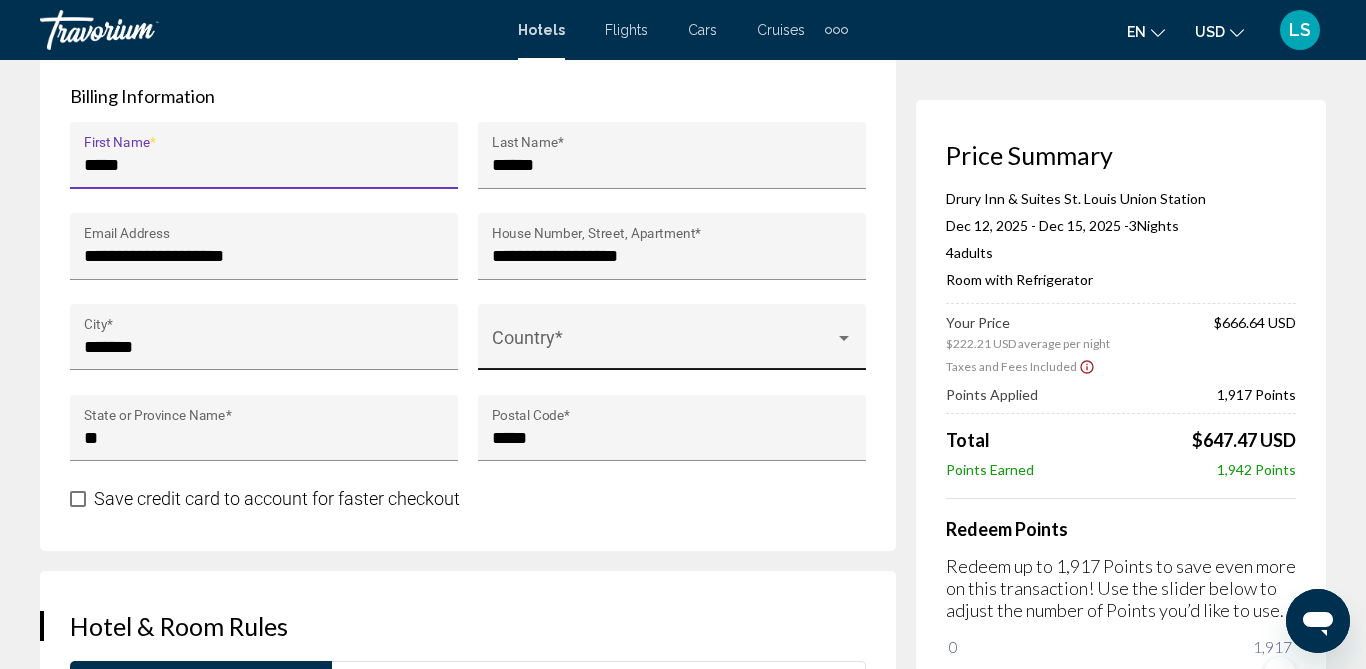 click at bounding box center [663, 347] 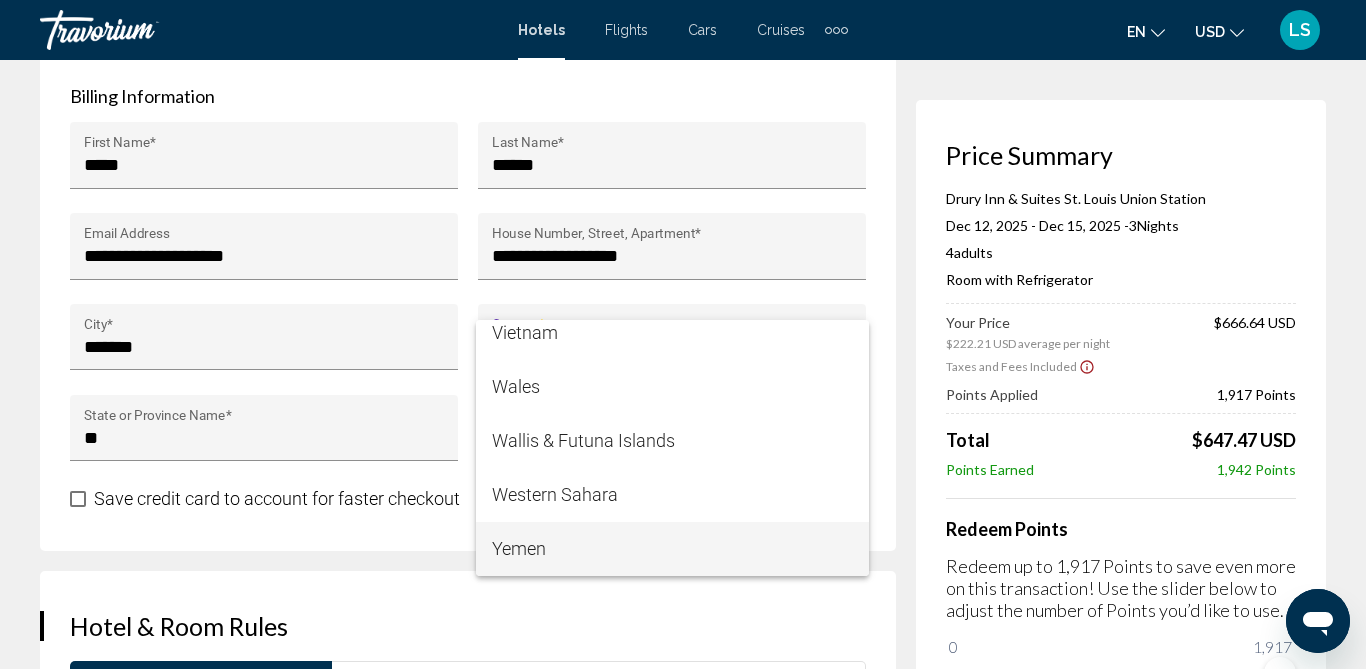scroll, scrollTop: 12852, scrollLeft: 0, axis: vertical 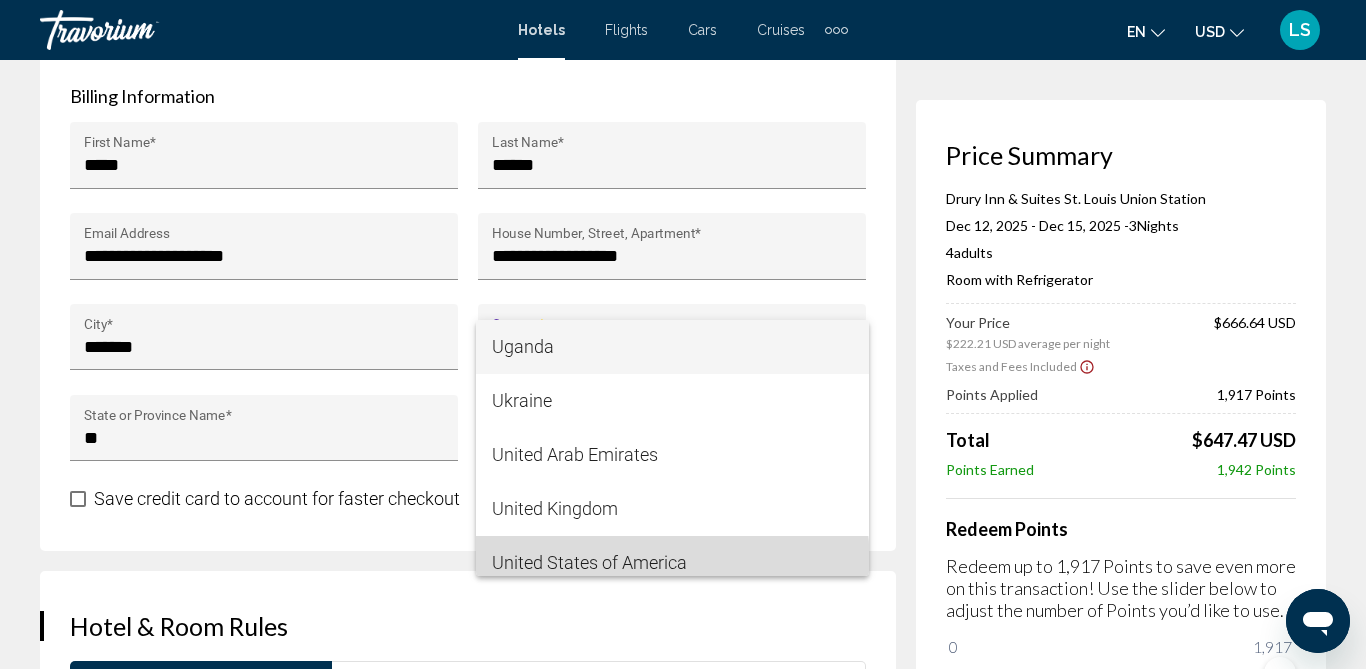 click on "United States of America" at bounding box center (672, 563) 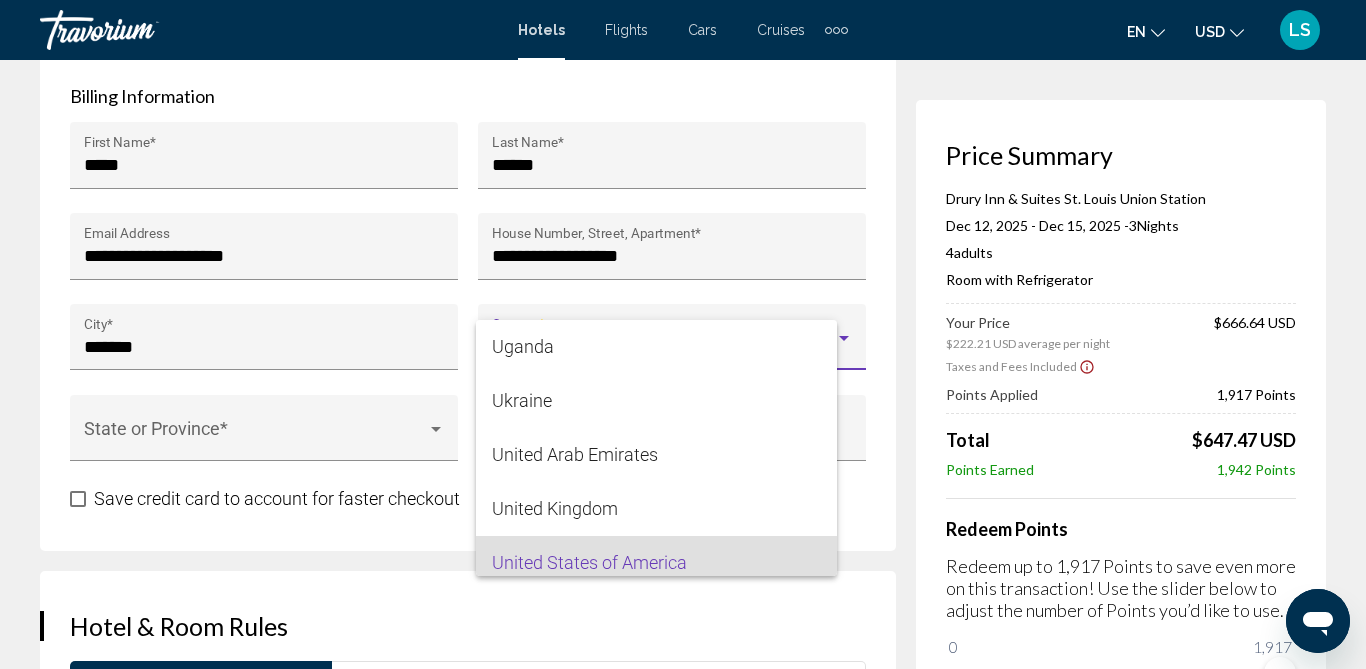 scroll, scrollTop: 12866, scrollLeft: 0, axis: vertical 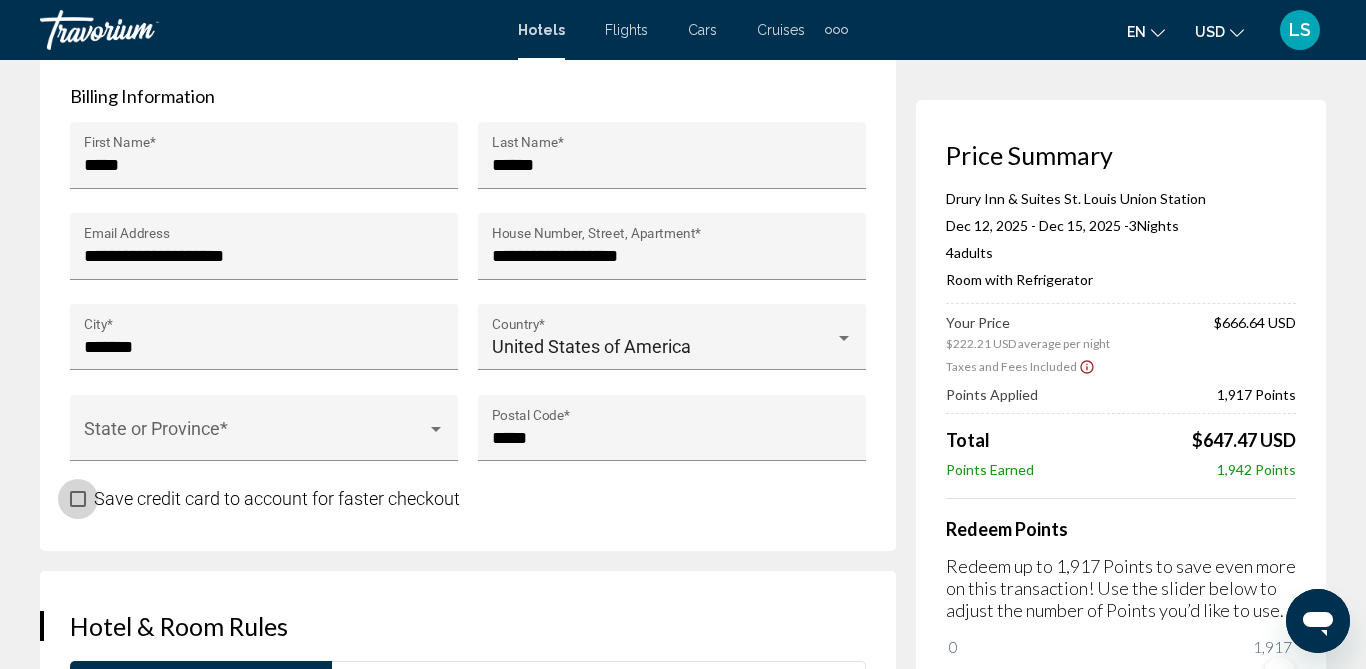 click at bounding box center [78, 499] 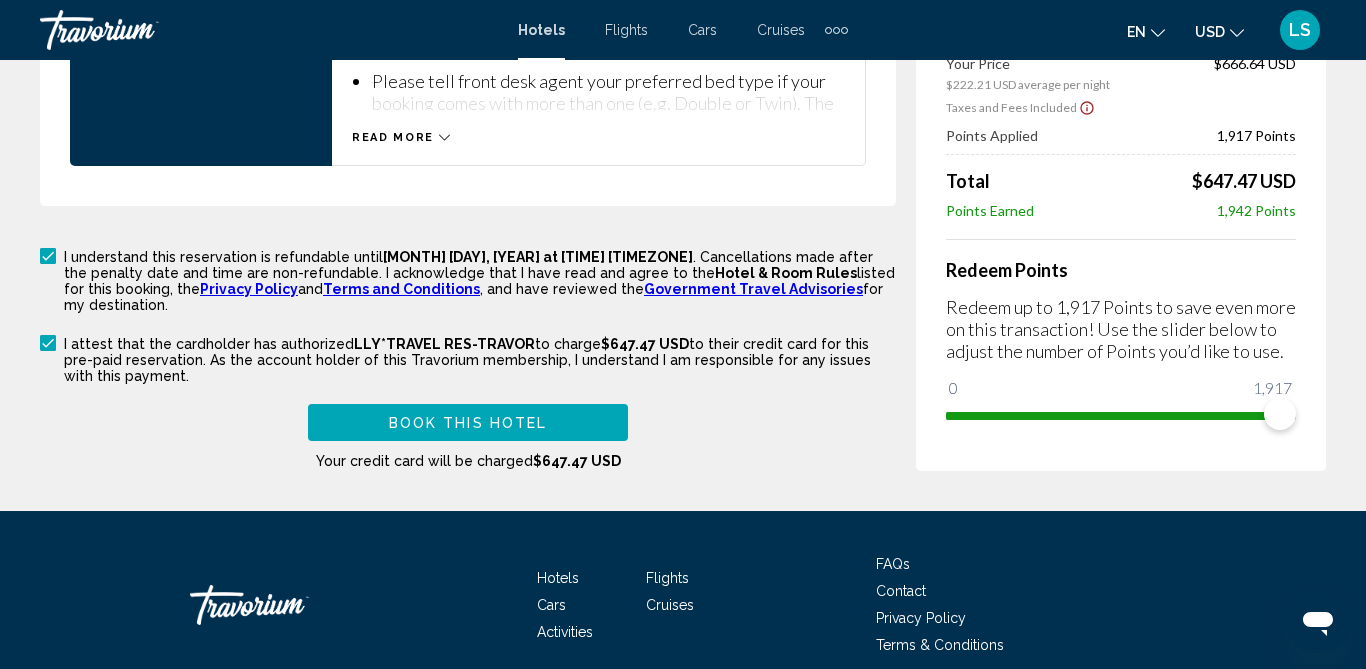 scroll, scrollTop: 3732, scrollLeft: 0, axis: vertical 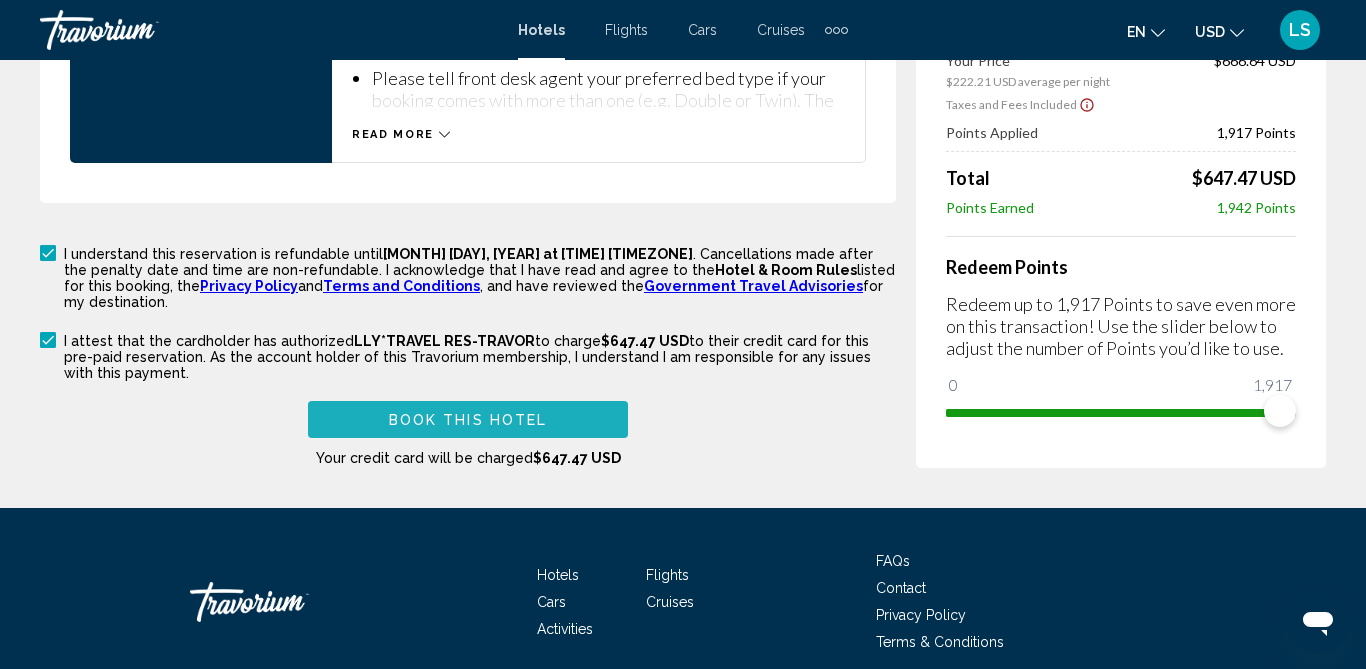 click on "Book this hotel" at bounding box center (468, 420) 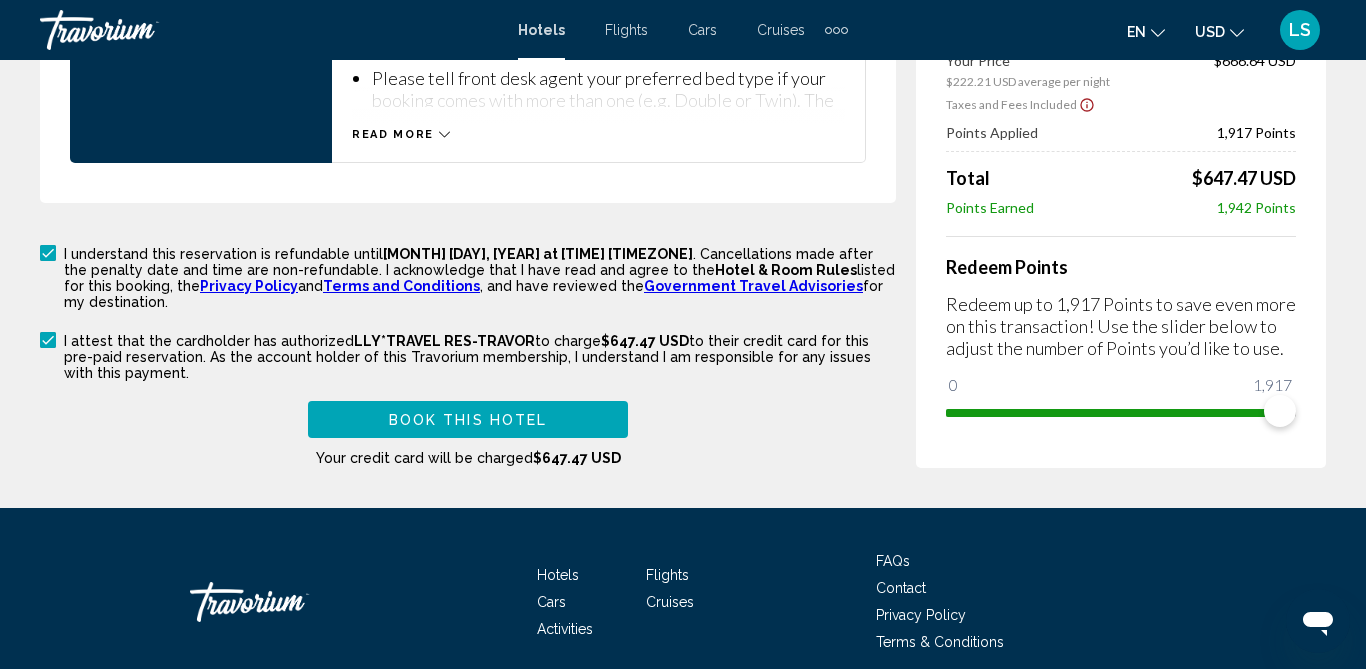scroll, scrollTop: 2920, scrollLeft: 0, axis: vertical 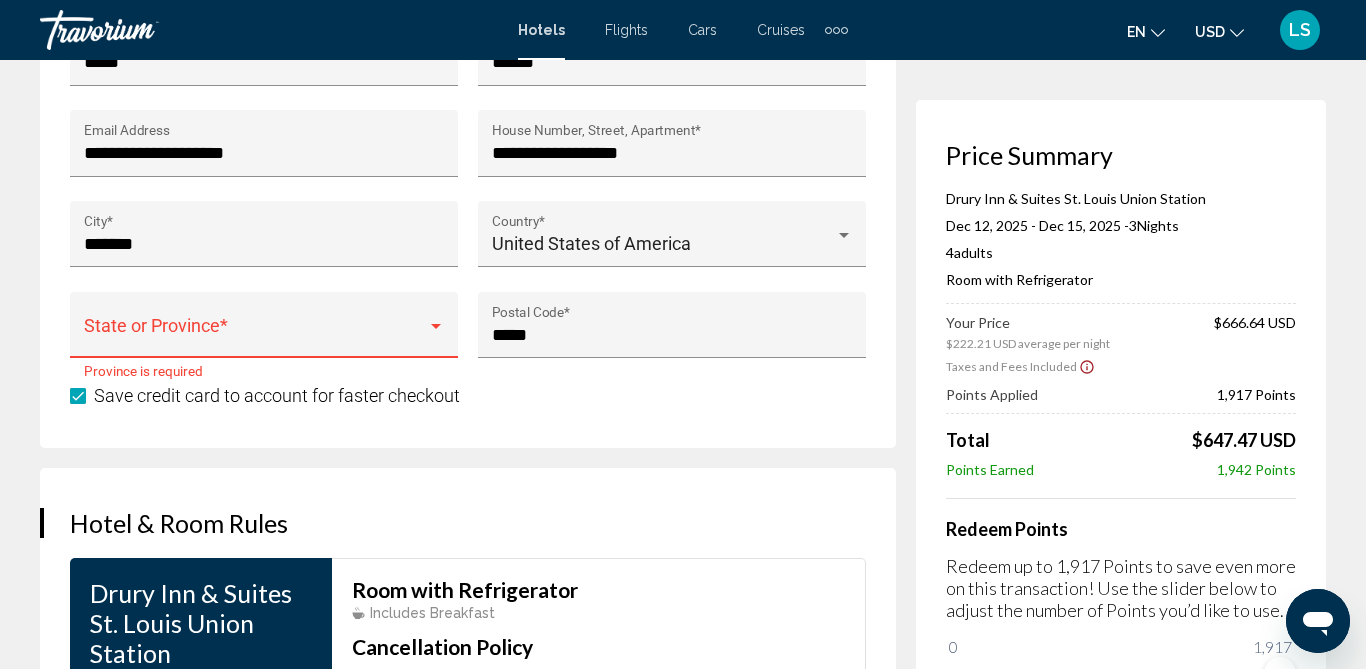 click on "State or Province  *" at bounding box center (264, 331) 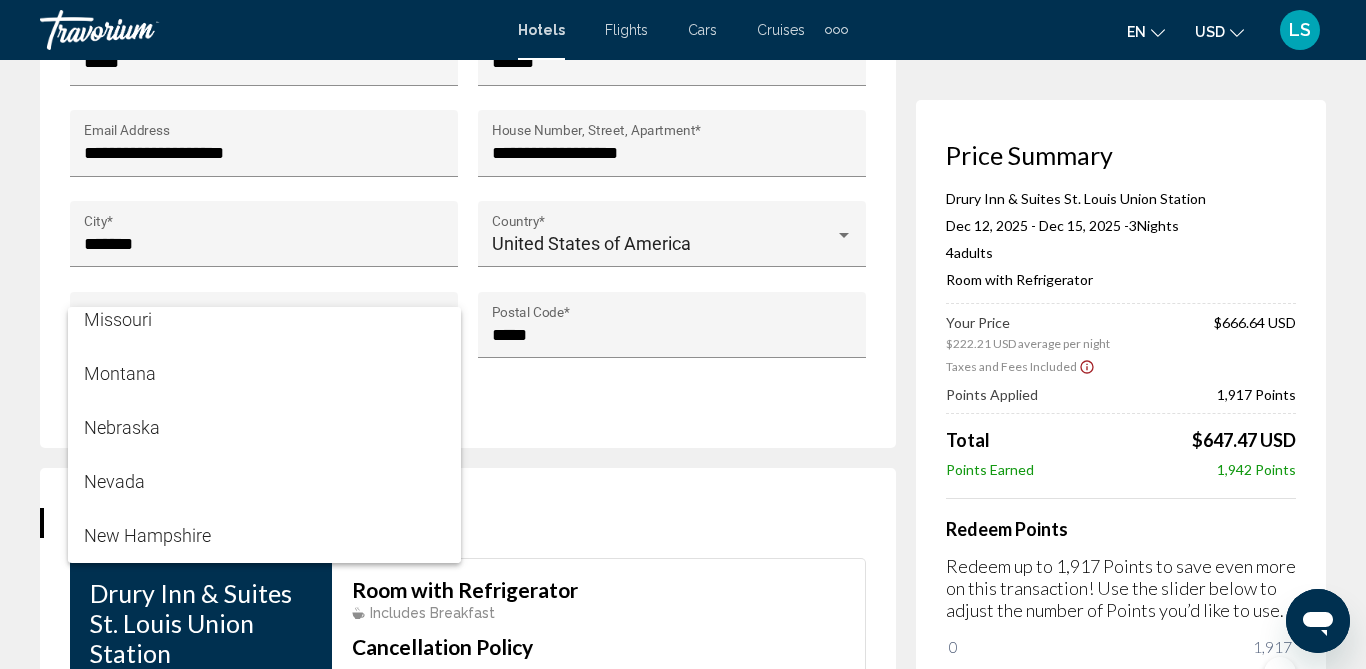 scroll, scrollTop: 1418, scrollLeft: 0, axis: vertical 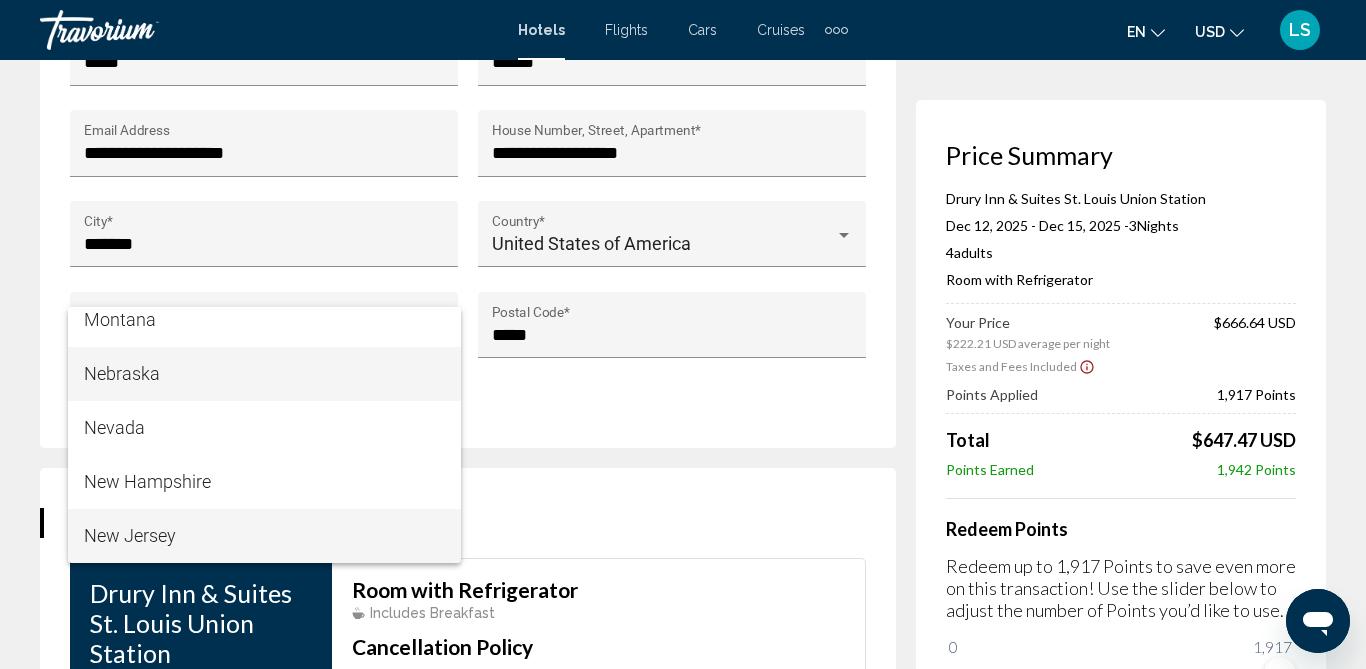 click on "Nebraska" at bounding box center (264, 374) 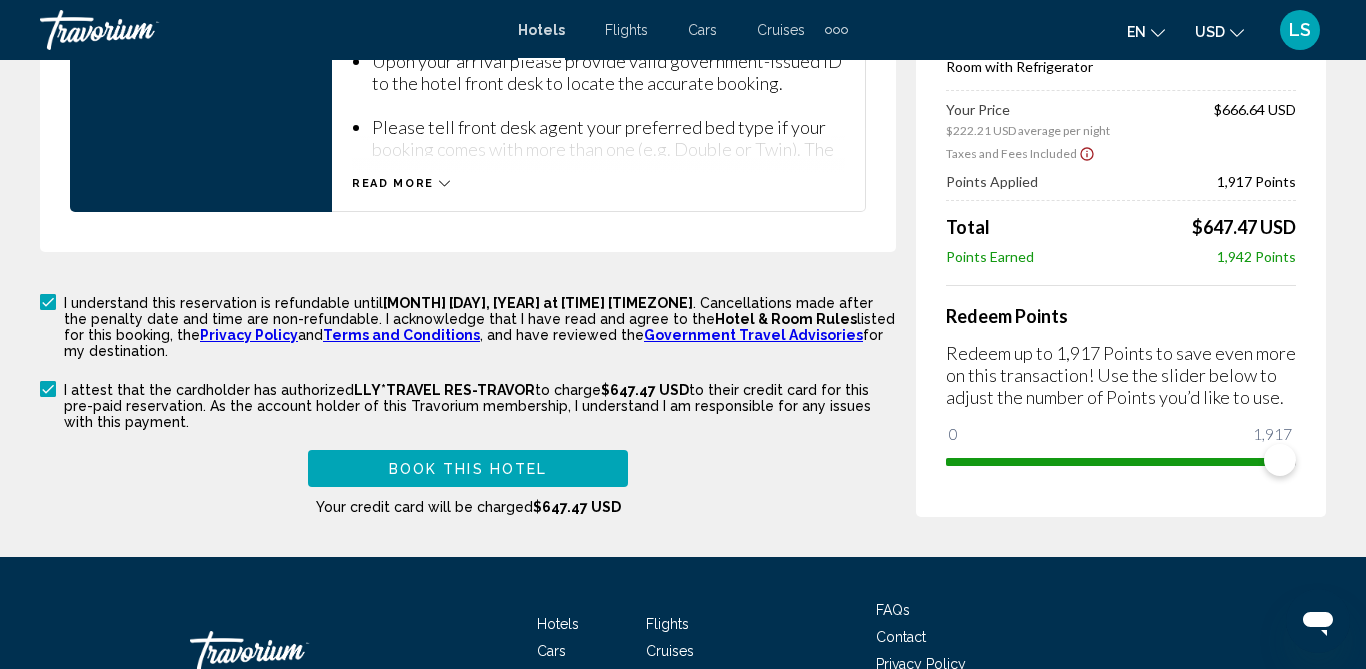 scroll, scrollTop: 3695, scrollLeft: 0, axis: vertical 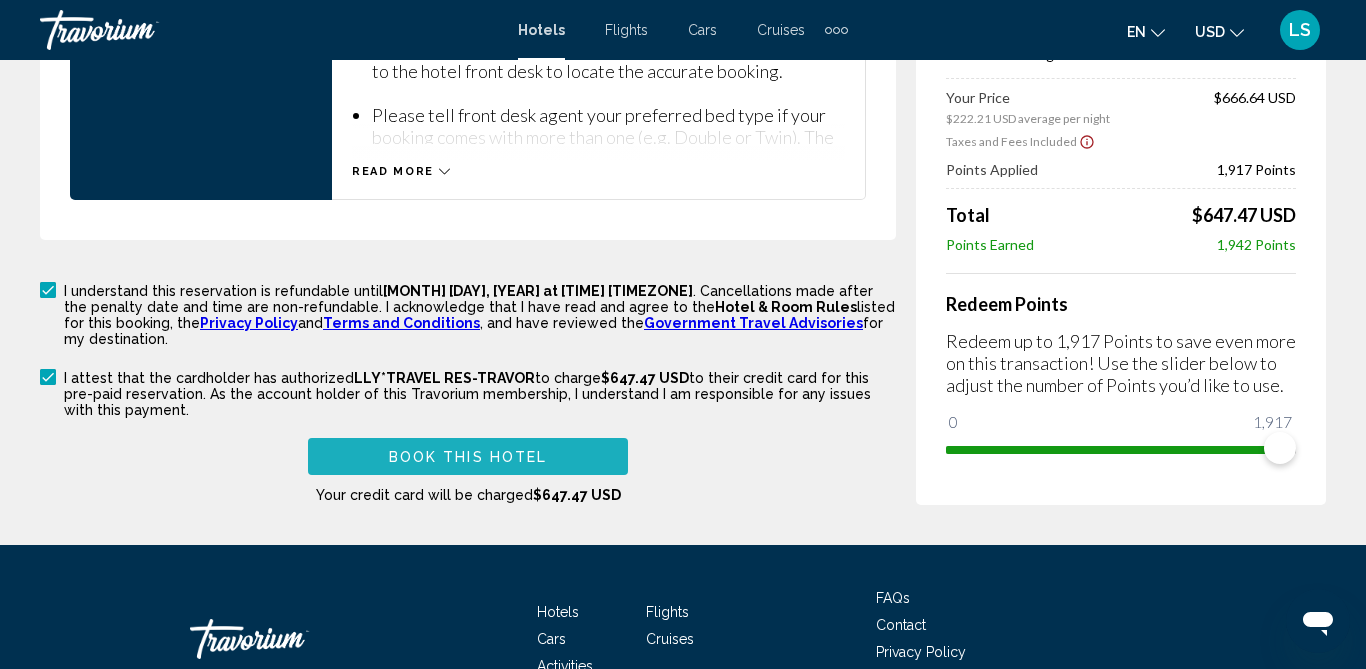 click on "Book this hotel" at bounding box center [468, 457] 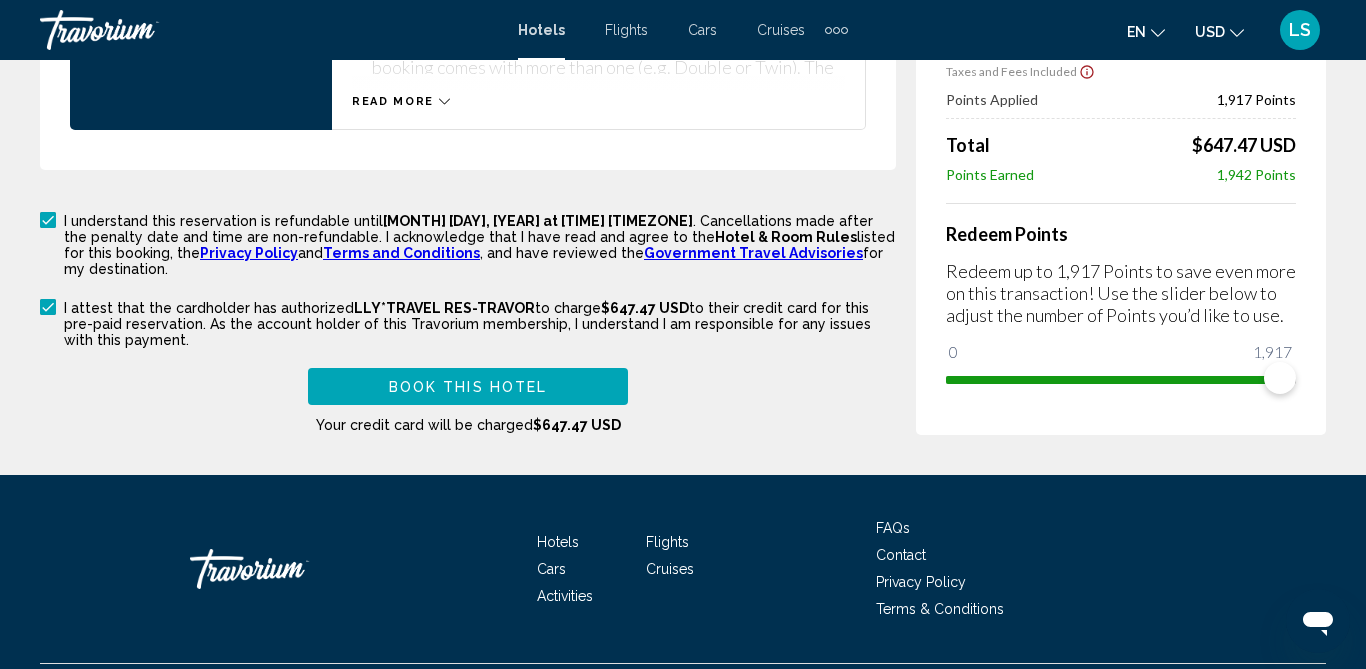 scroll, scrollTop: 3773, scrollLeft: 0, axis: vertical 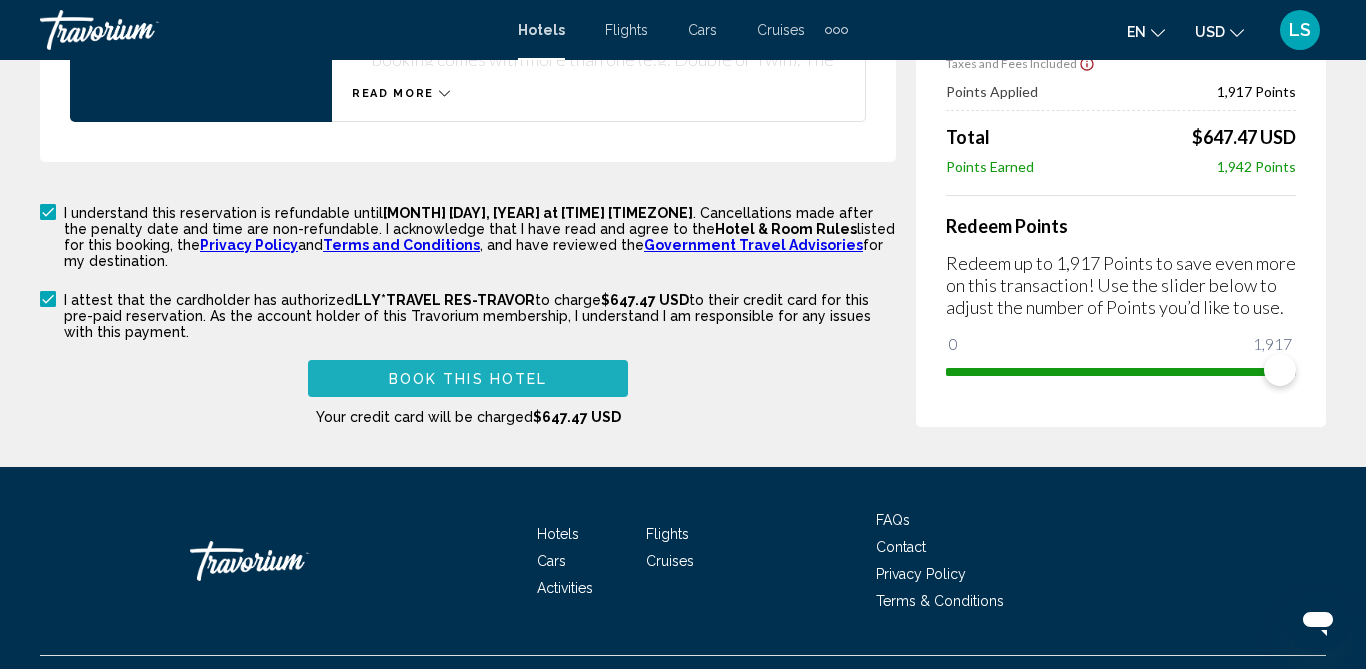 click on "Book this hotel" at bounding box center [468, 378] 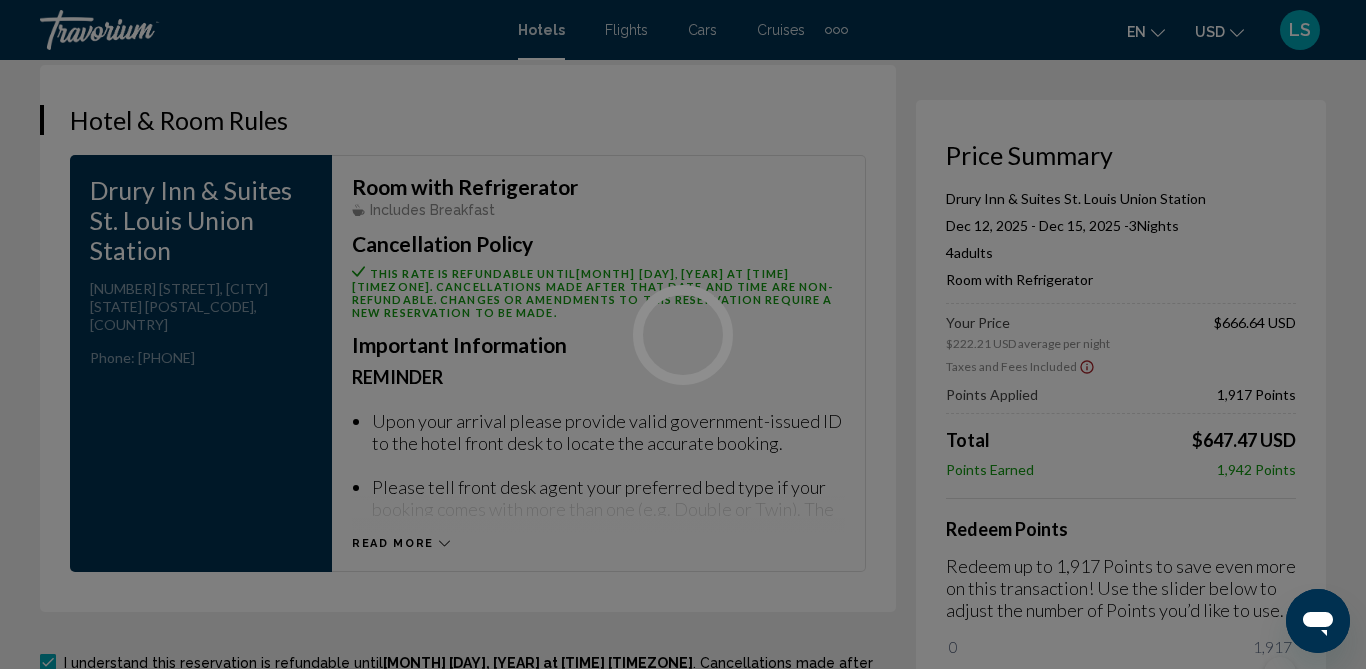 scroll, scrollTop: 3326, scrollLeft: 0, axis: vertical 